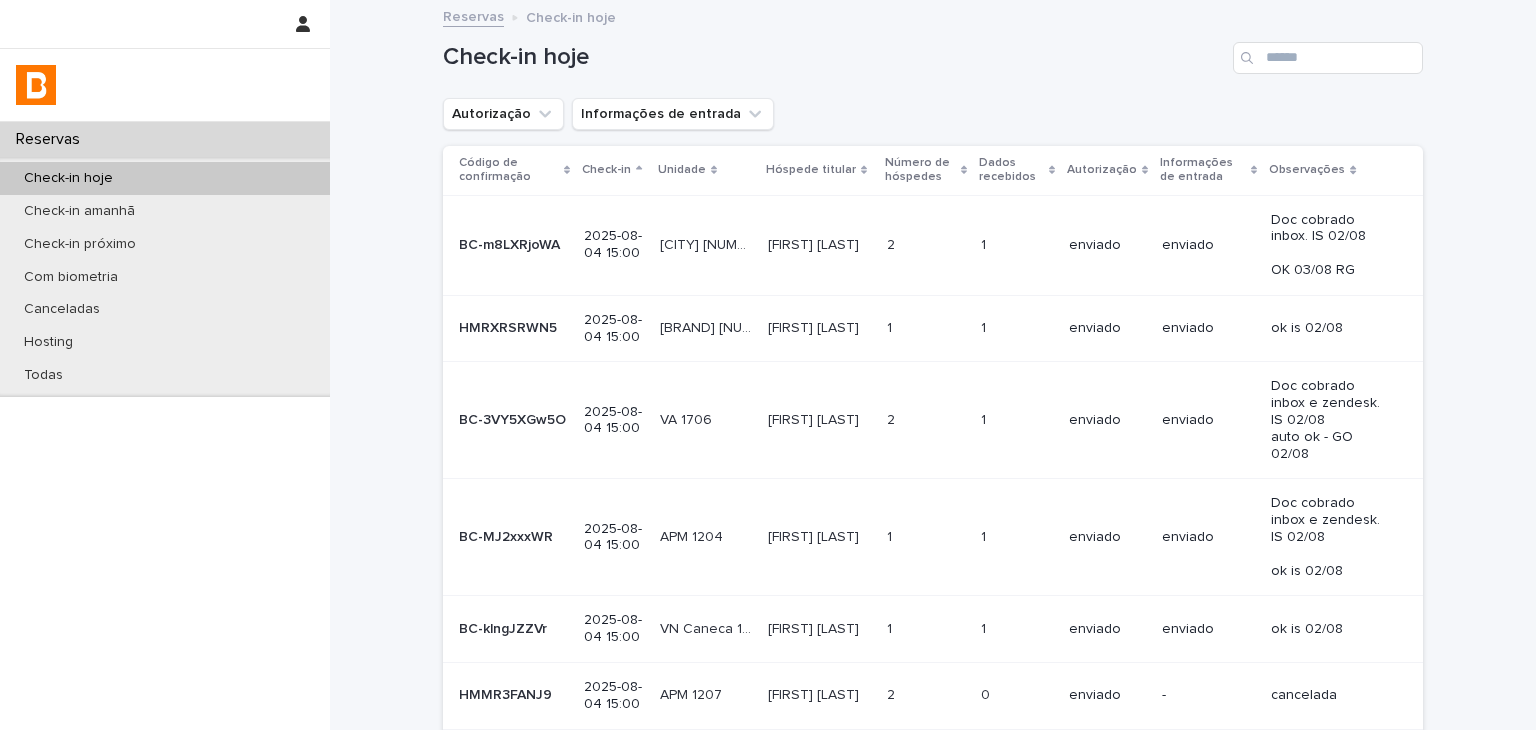 scroll, scrollTop: 0, scrollLeft: 0, axis: both 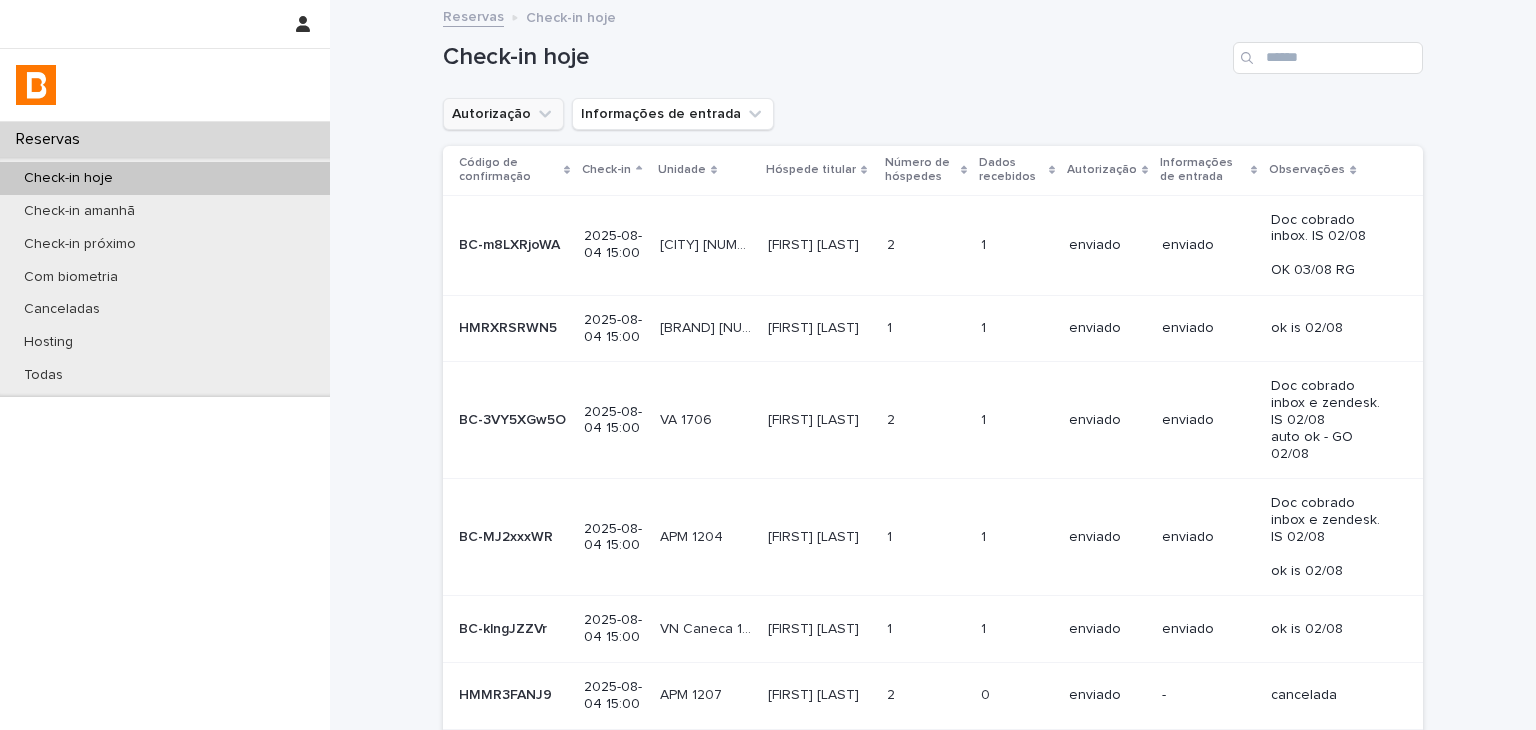 click on "Autorização" at bounding box center (503, 114) 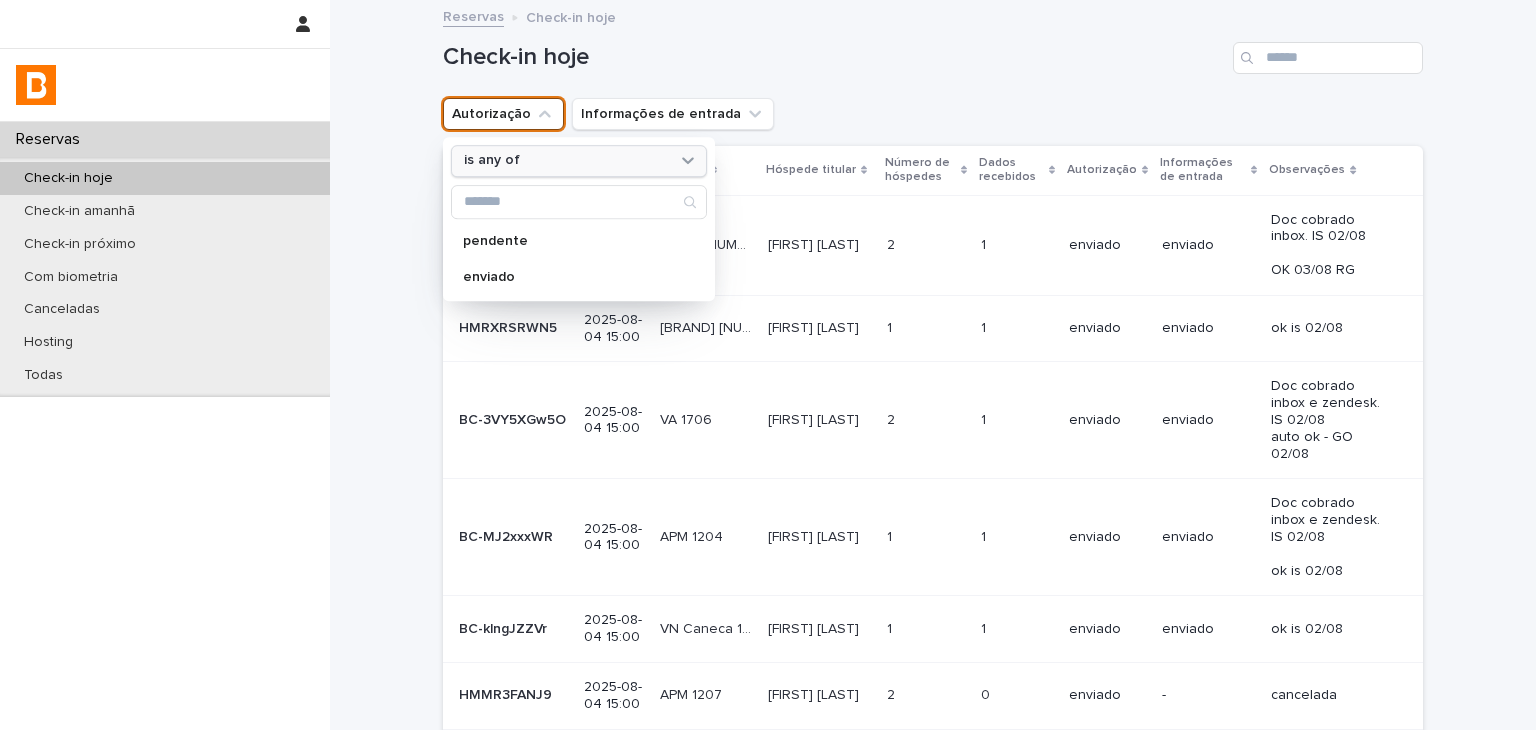 click on "is any of" at bounding box center (579, 161) 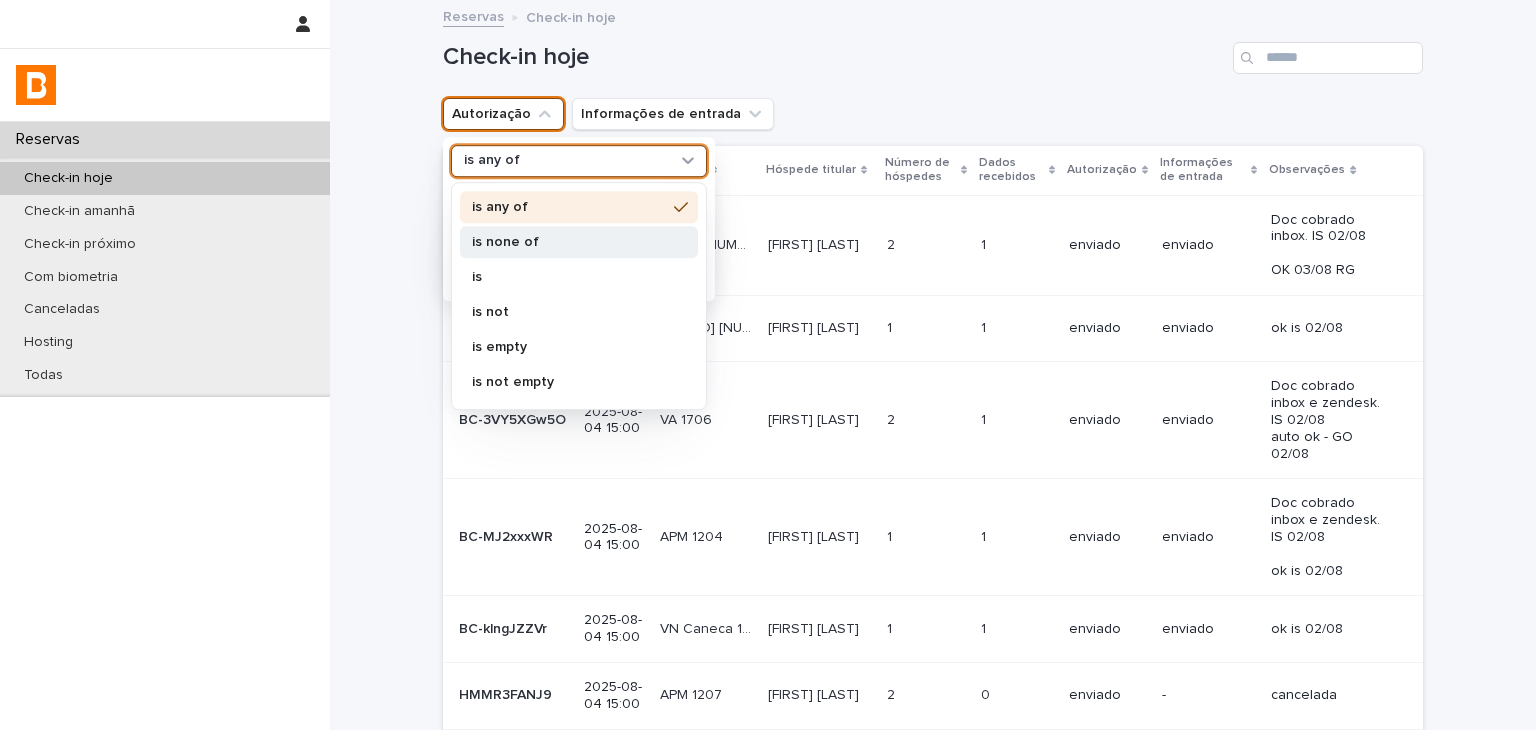 click on "is none of" at bounding box center [579, 242] 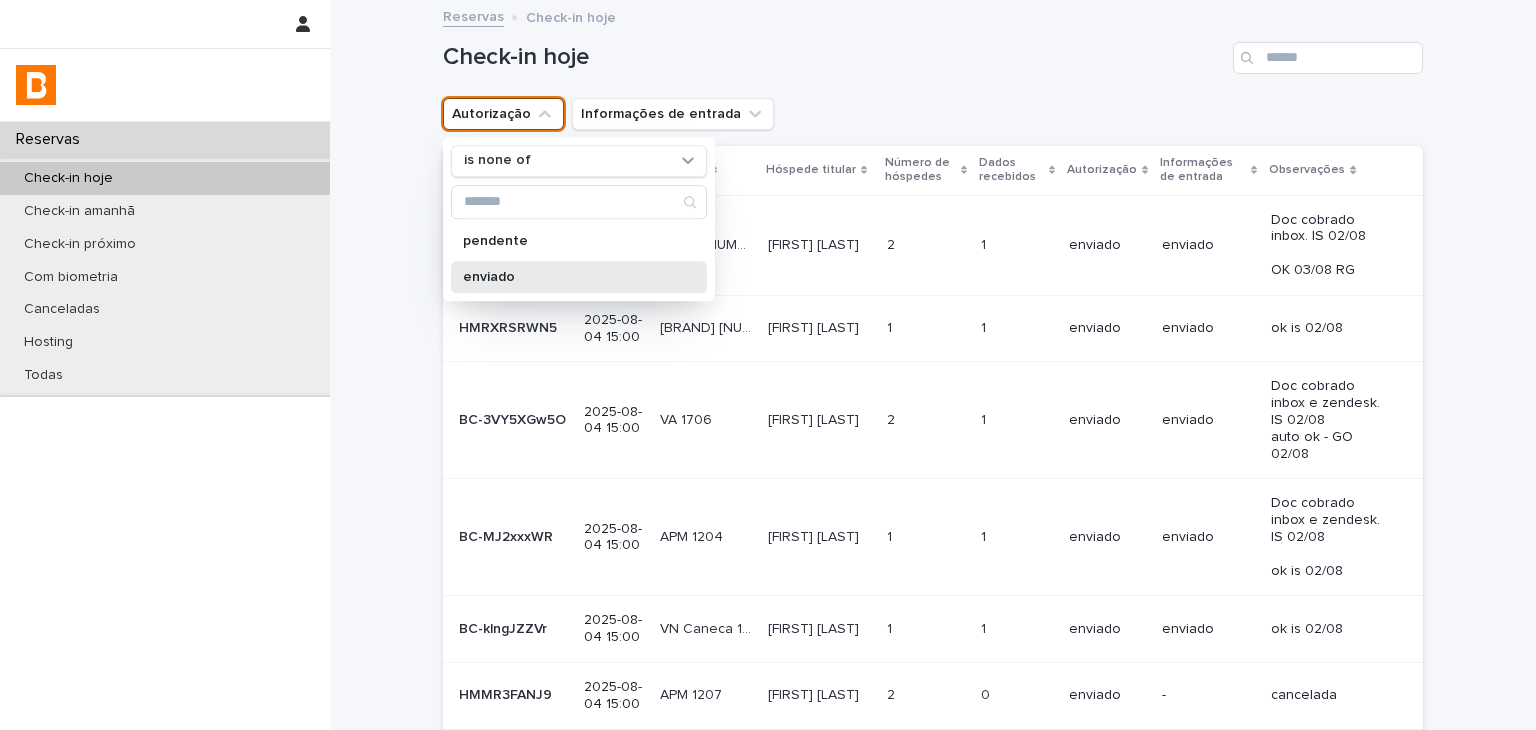 click on "enviado" at bounding box center [569, 277] 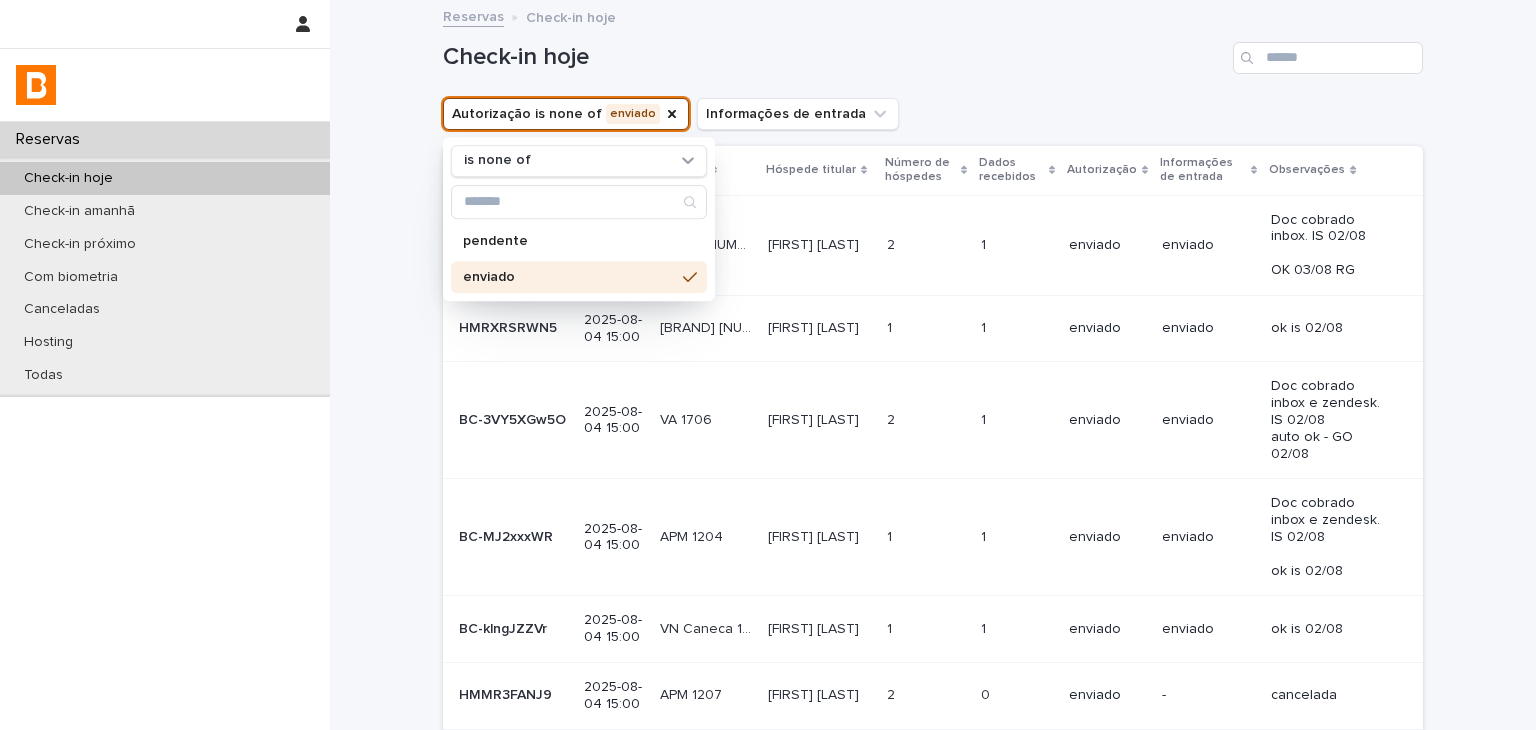 click on "Autorização is none of enviado is none of pendente enviado Informações de entrada" at bounding box center (933, 114) 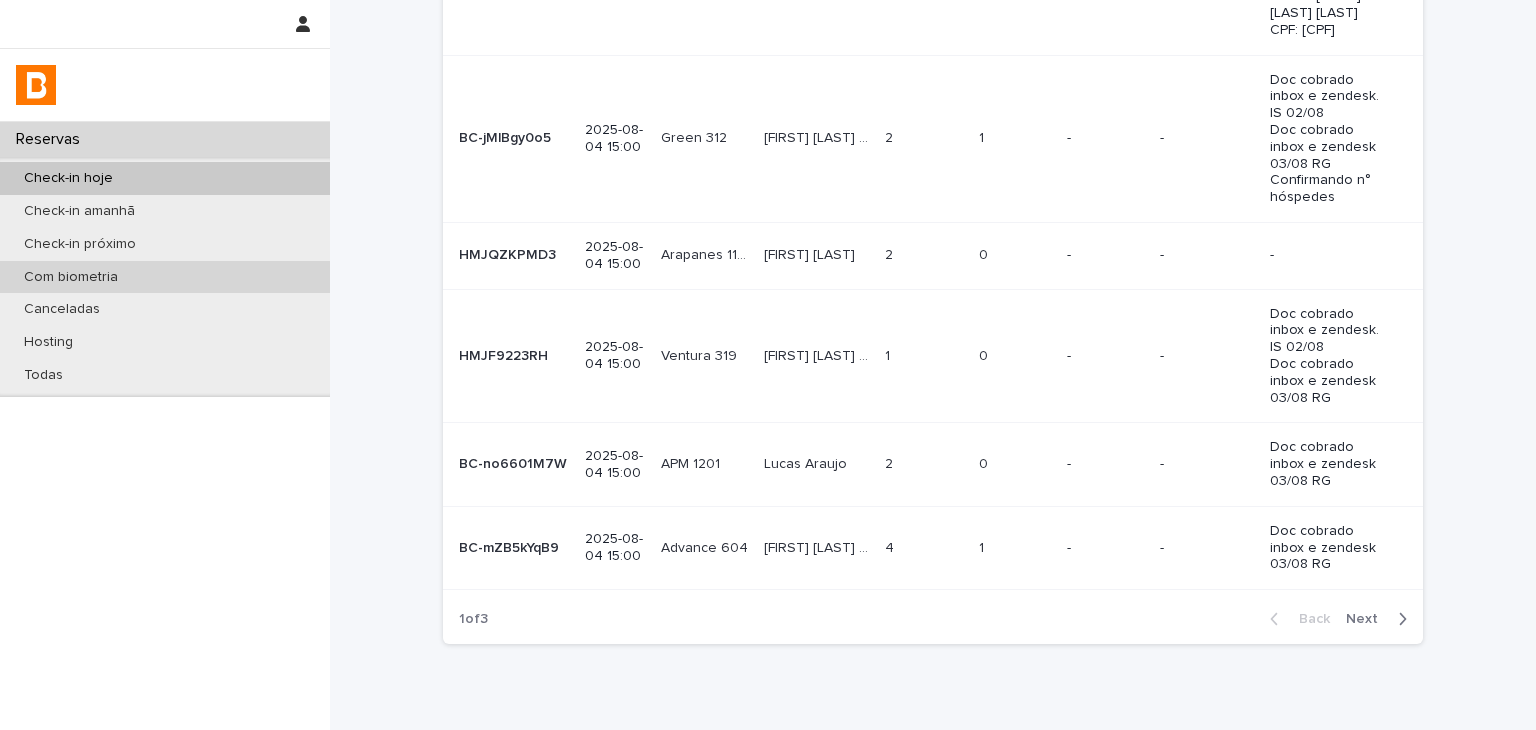 scroll, scrollTop: 560, scrollLeft: 0, axis: vertical 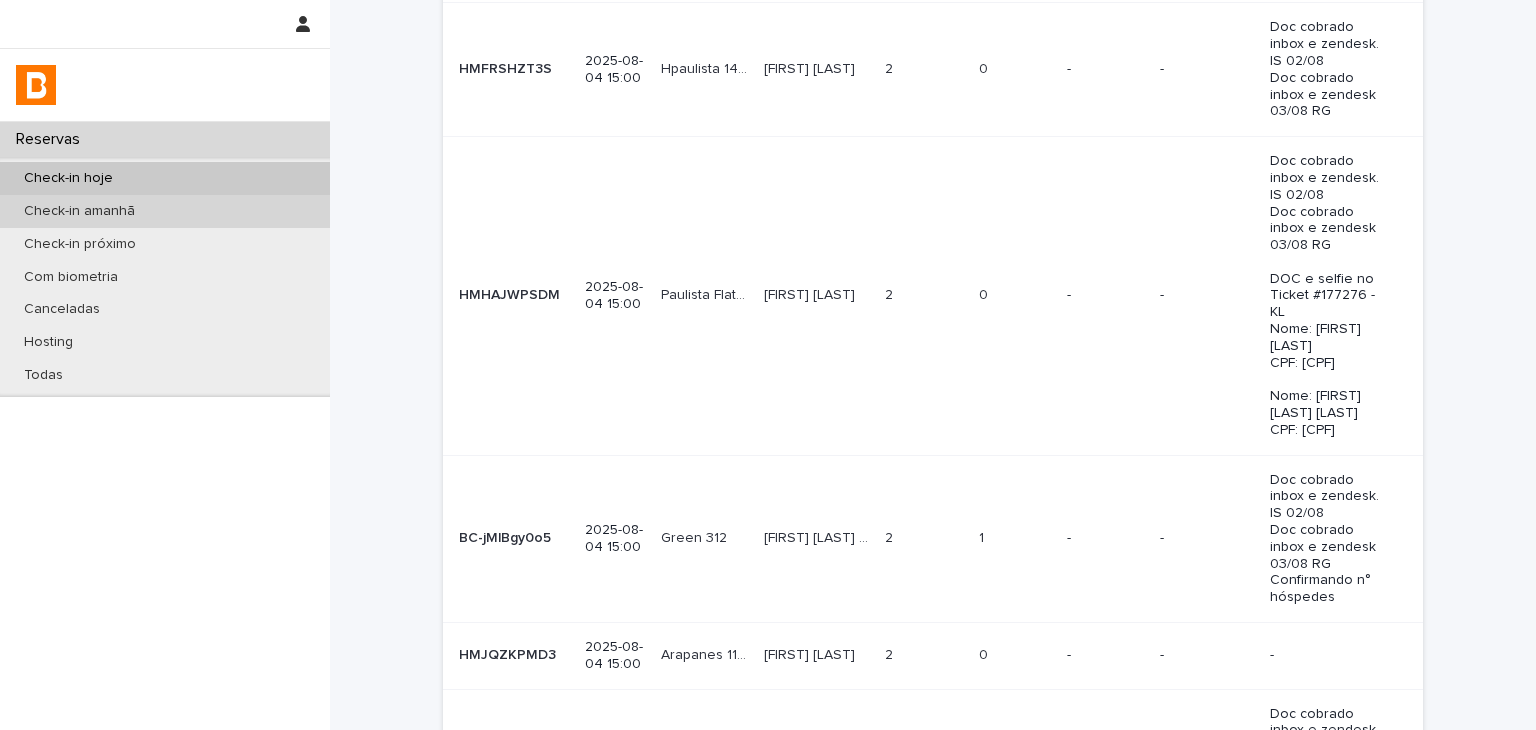click on "Check-in amanhã" at bounding box center (165, 211) 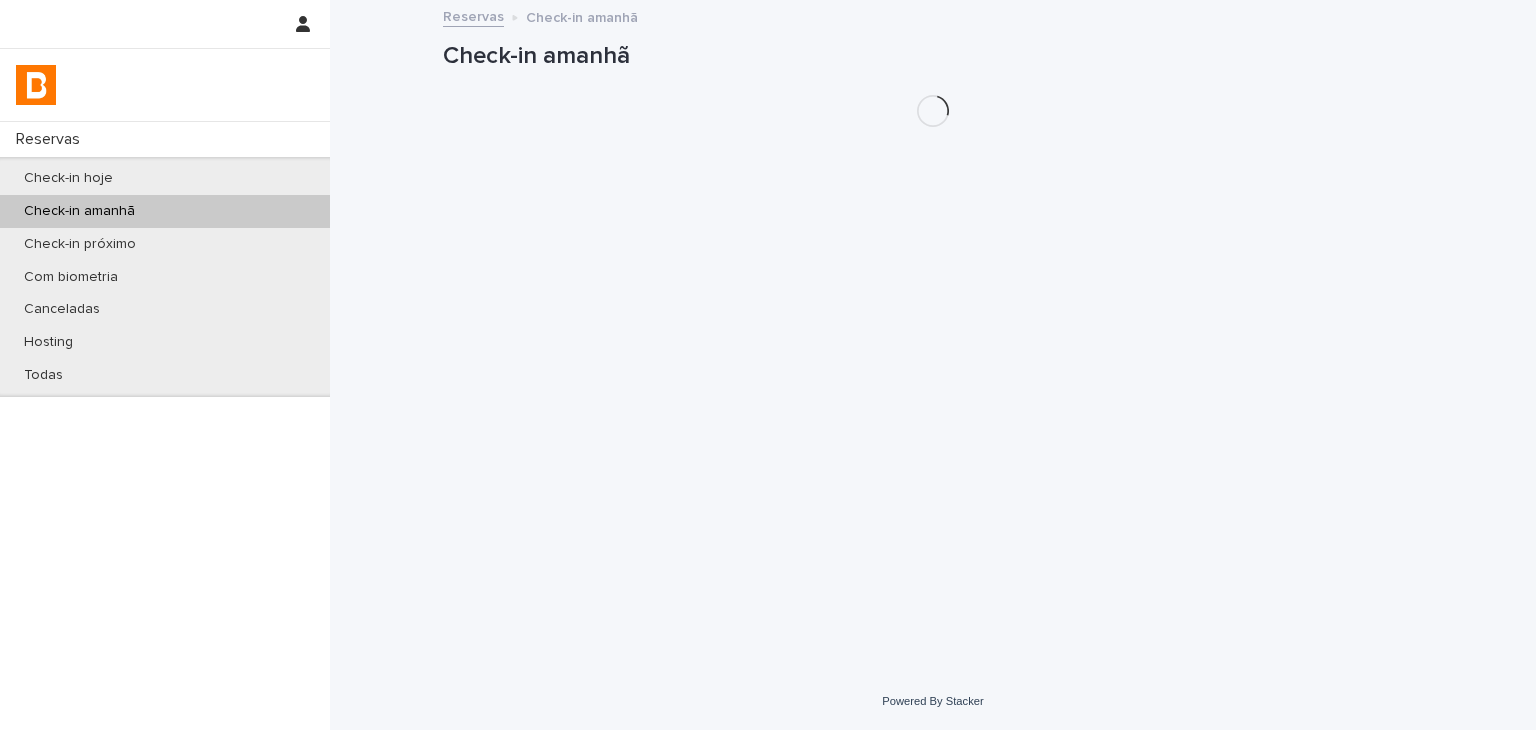 scroll, scrollTop: 0, scrollLeft: 0, axis: both 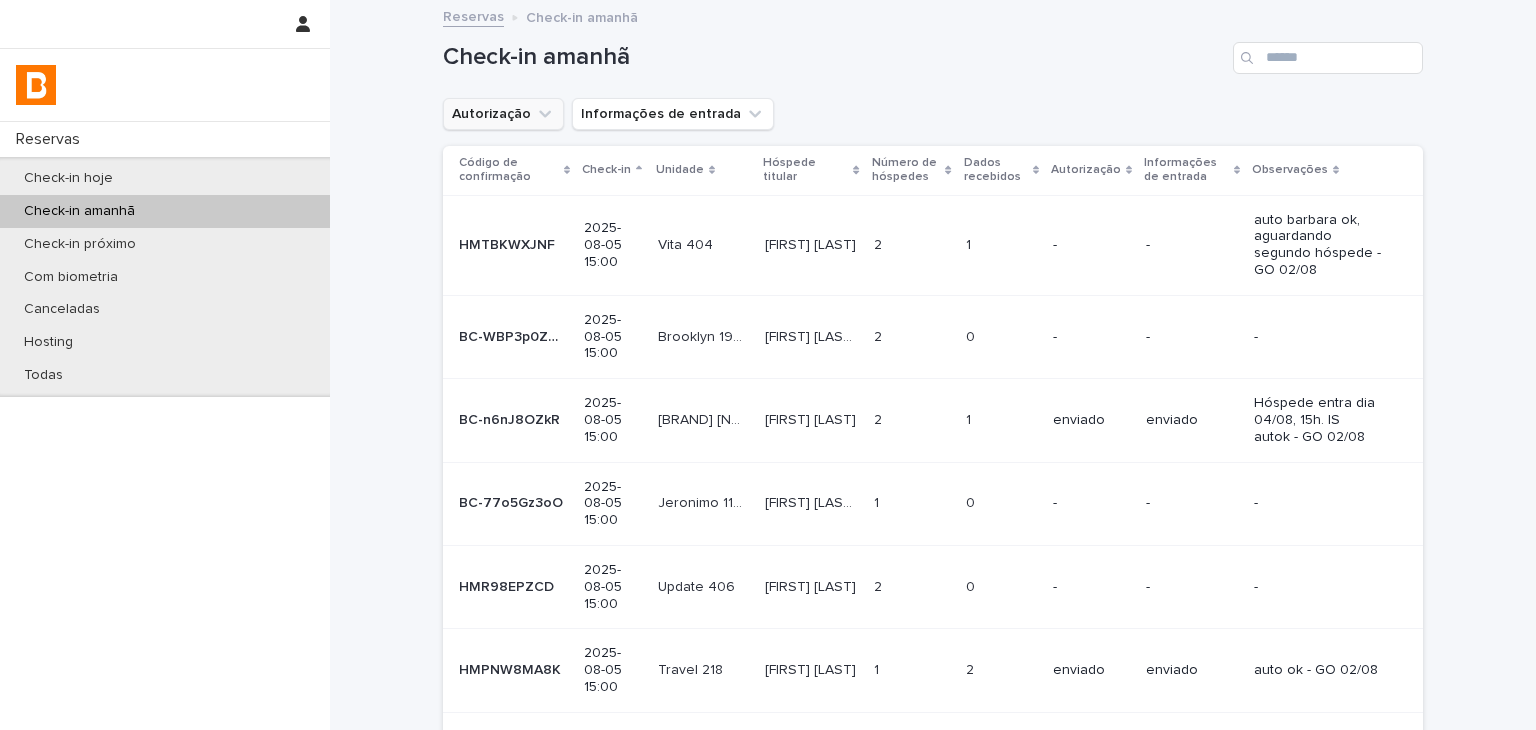 click on "Autorização" at bounding box center [503, 114] 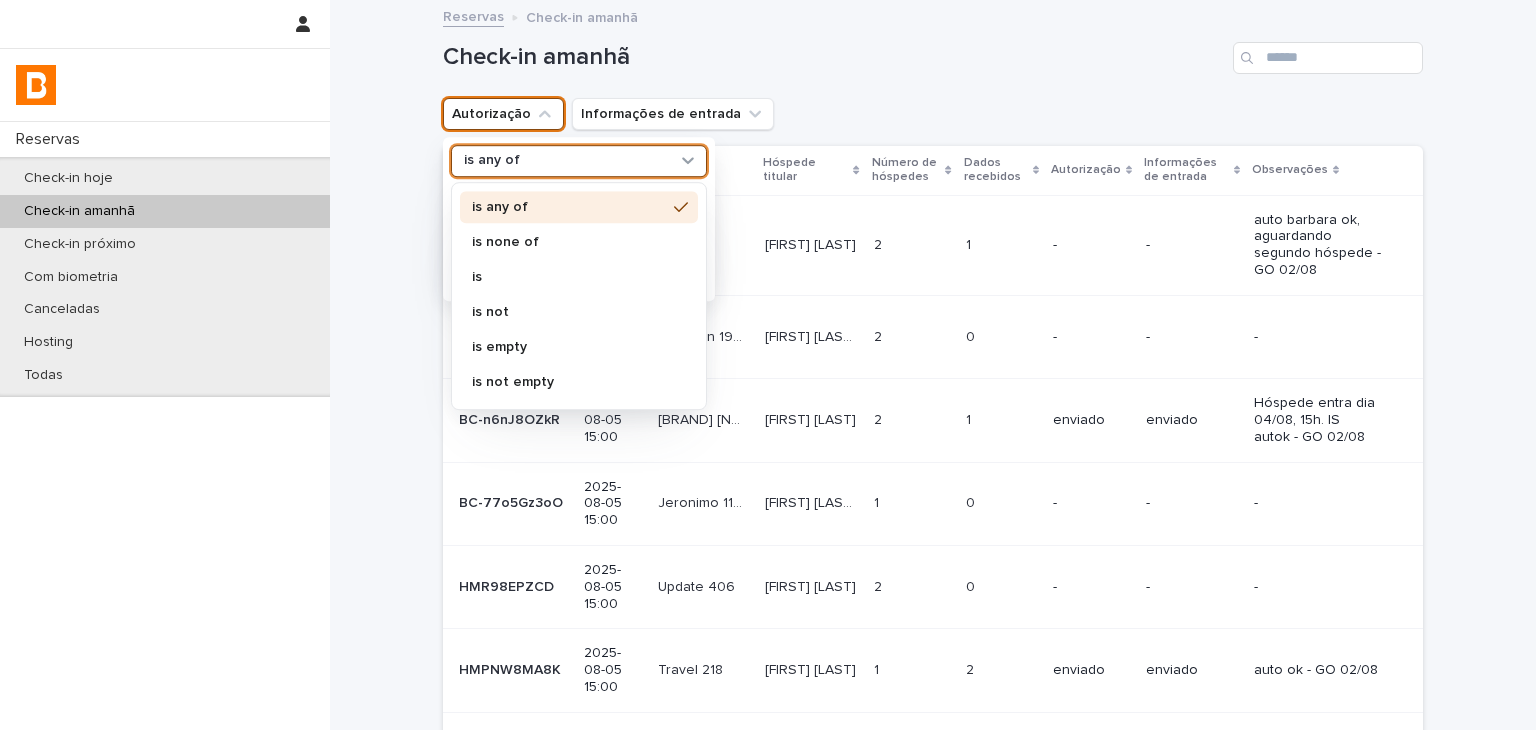 click on "is any of" at bounding box center [566, 161] 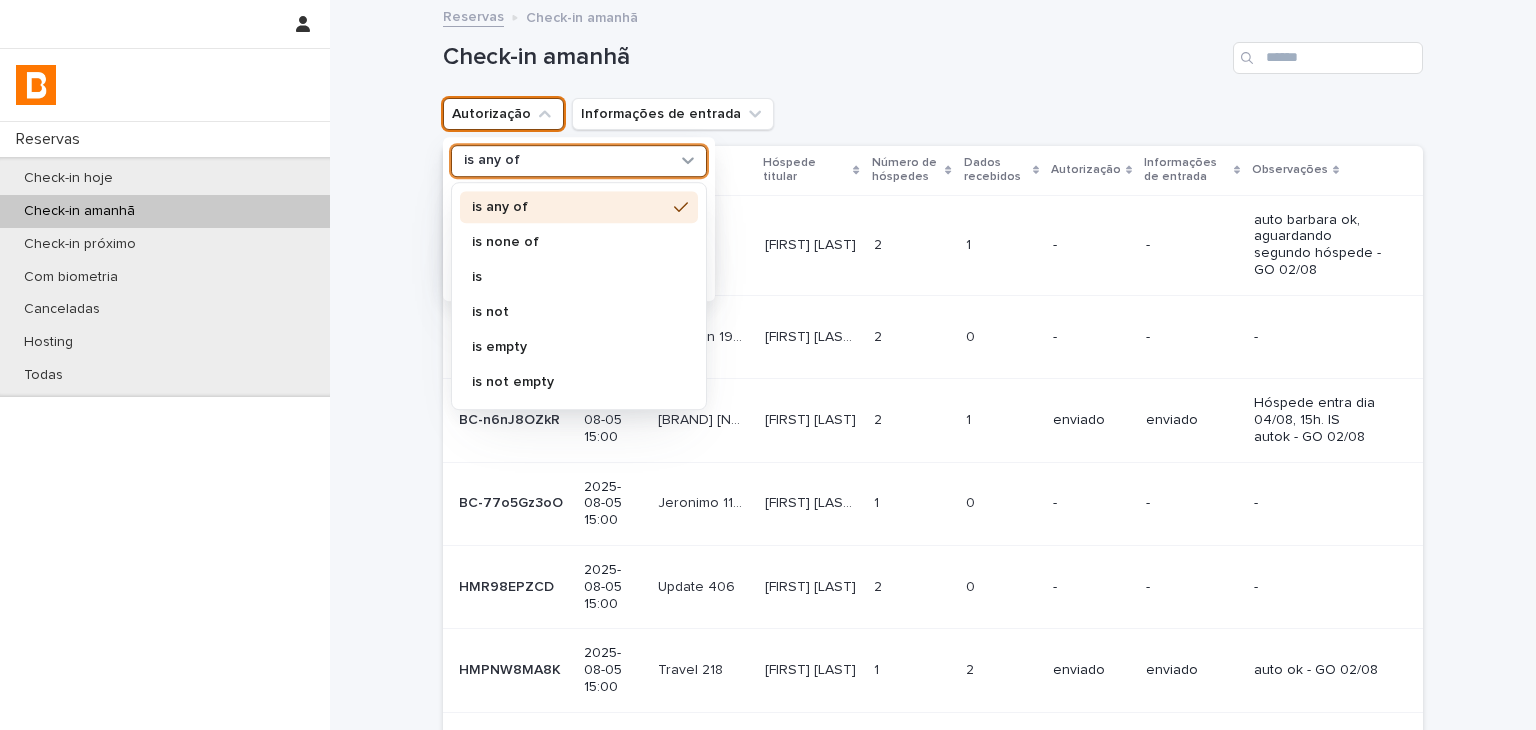 click on "is none of" at bounding box center [569, 242] 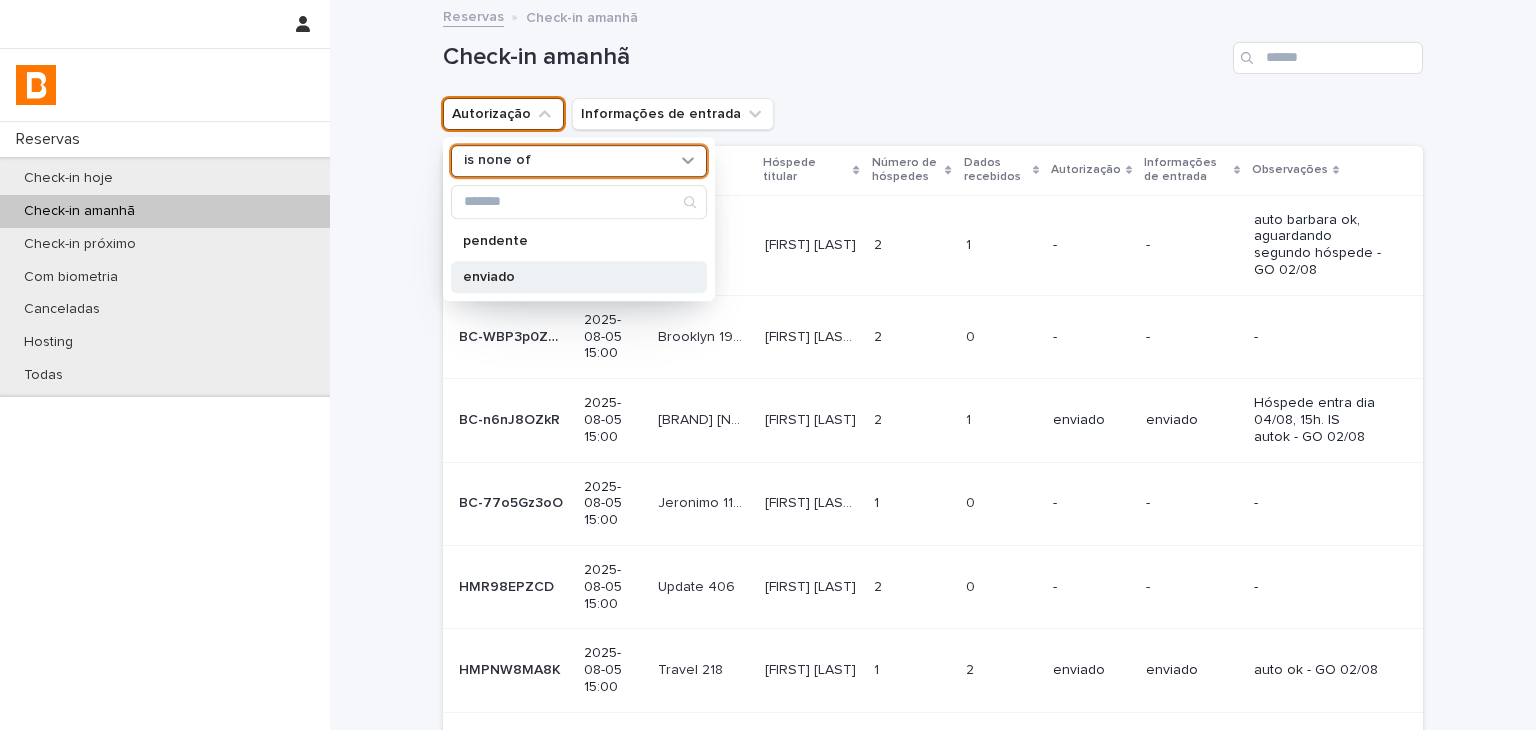 click on "enviado" at bounding box center (569, 277) 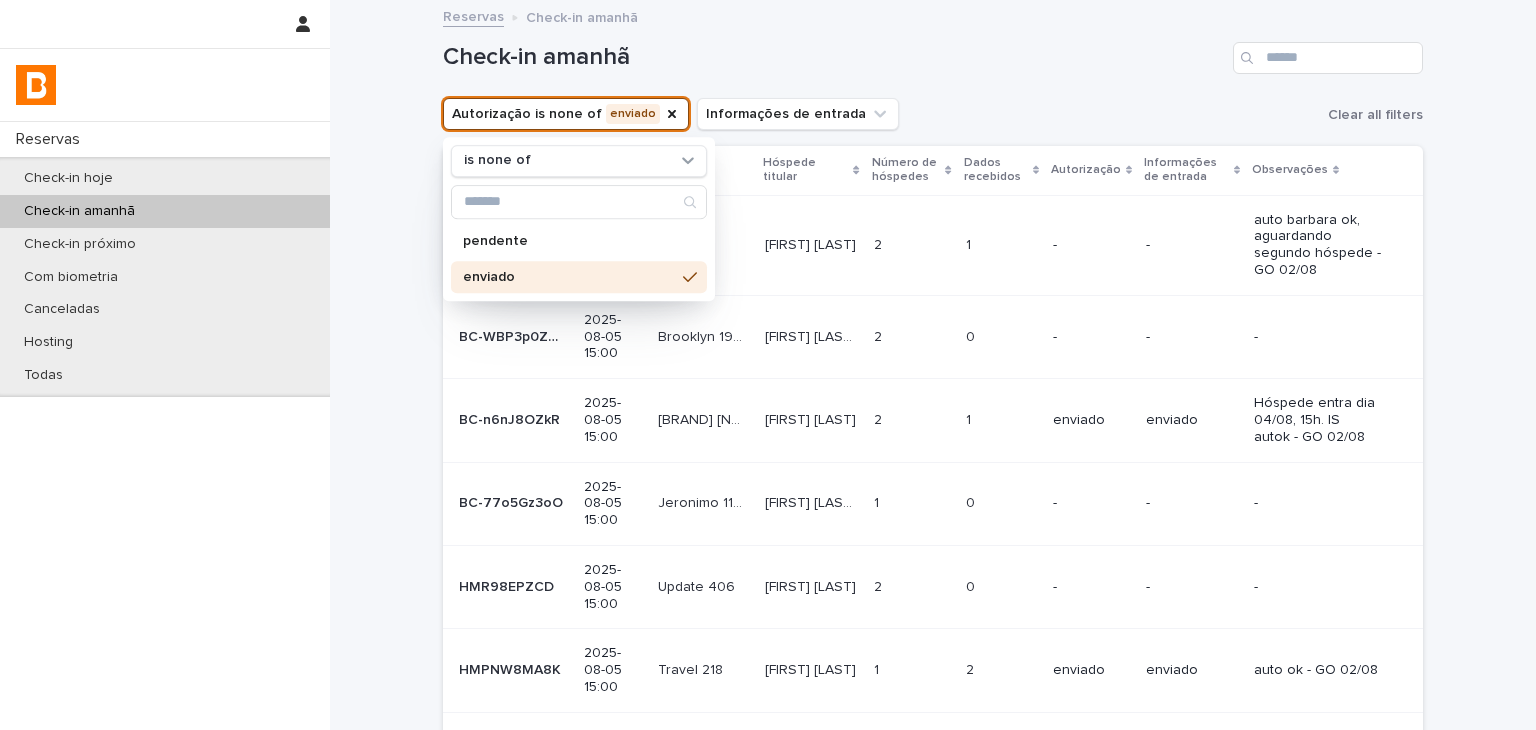 click on "Check-in amanhã" at bounding box center [933, 50] 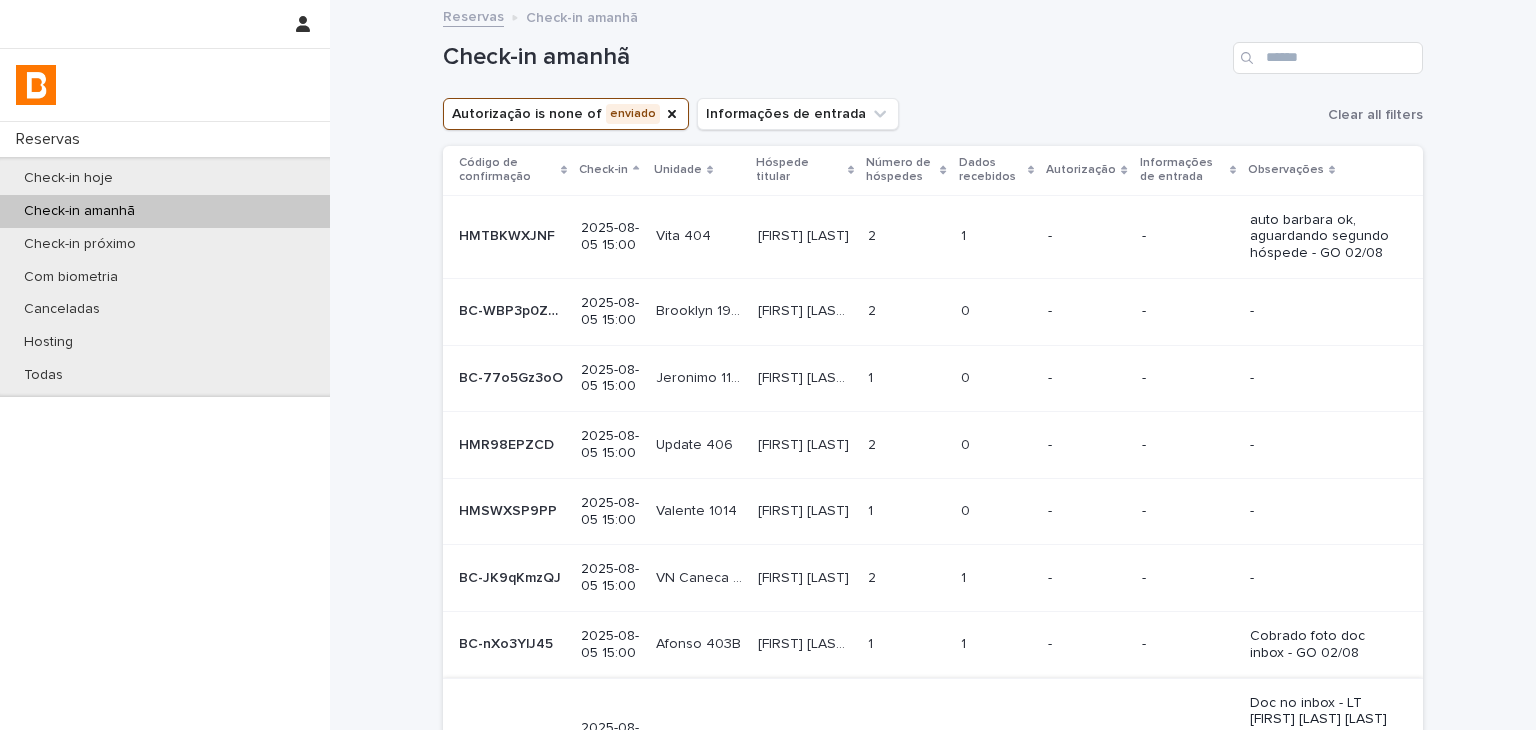 scroll, scrollTop: 440, scrollLeft: 0, axis: vertical 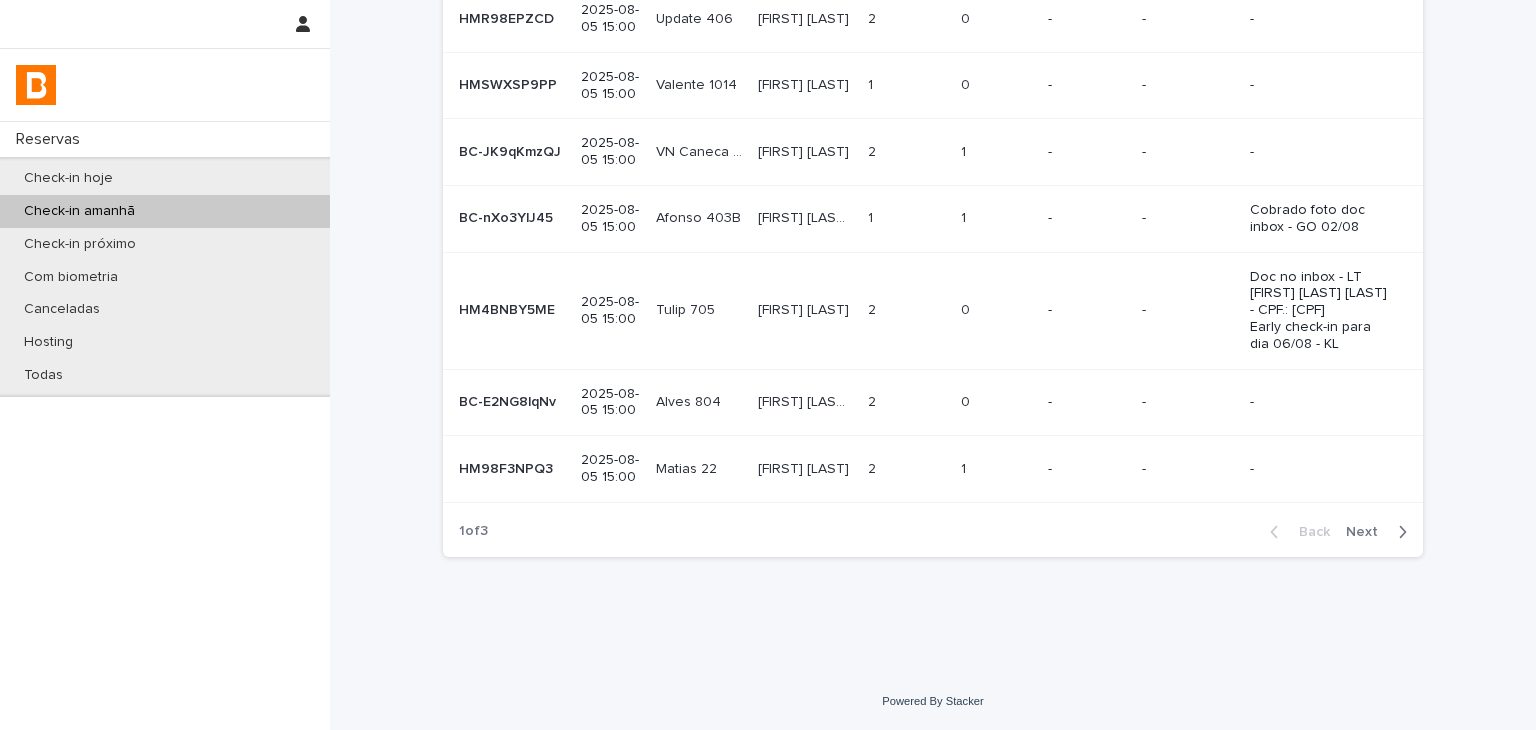 drag, startPoint x: 1318, startPoint y: 645, endPoint x: 1308, endPoint y: 644, distance: 10.049875 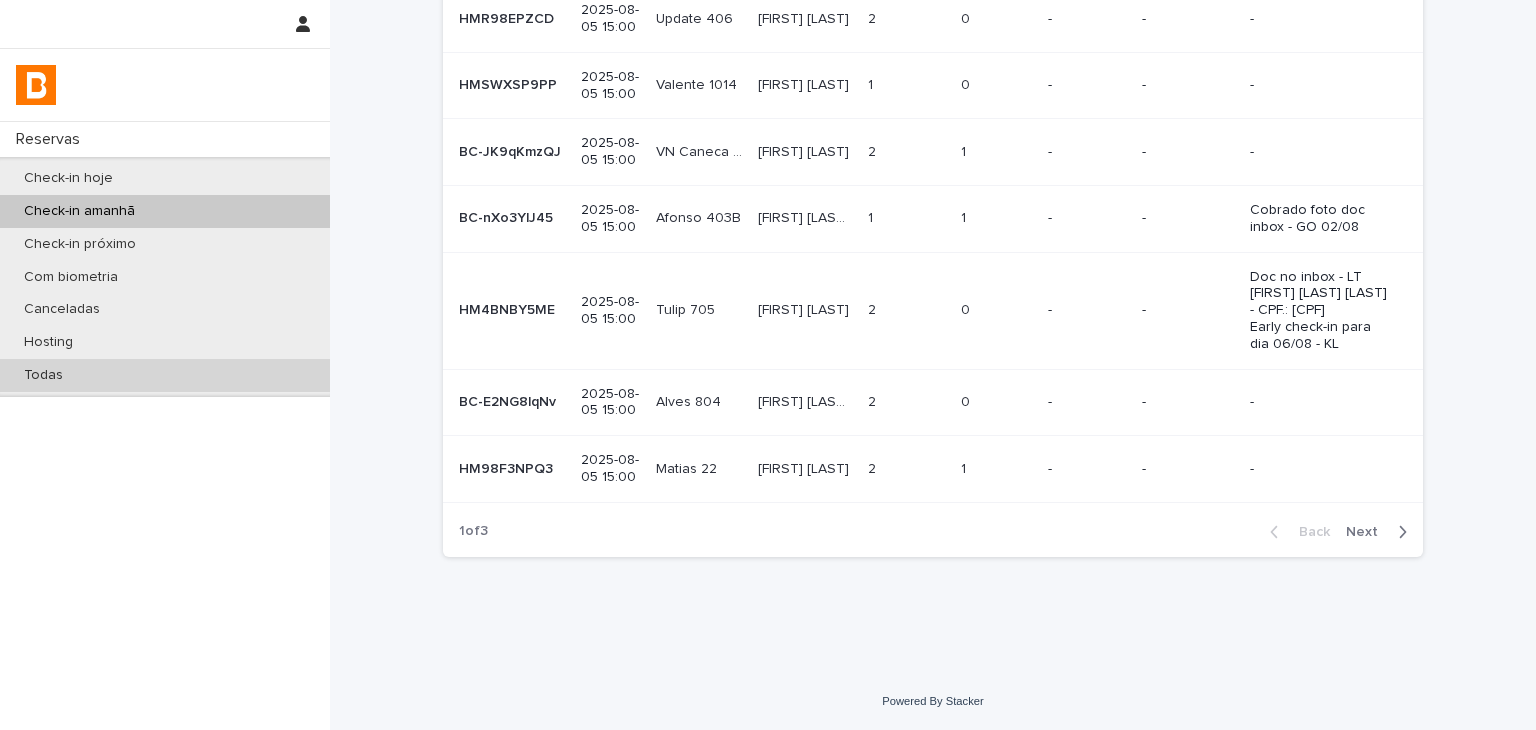 click on "Todas" at bounding box center [165, 375] 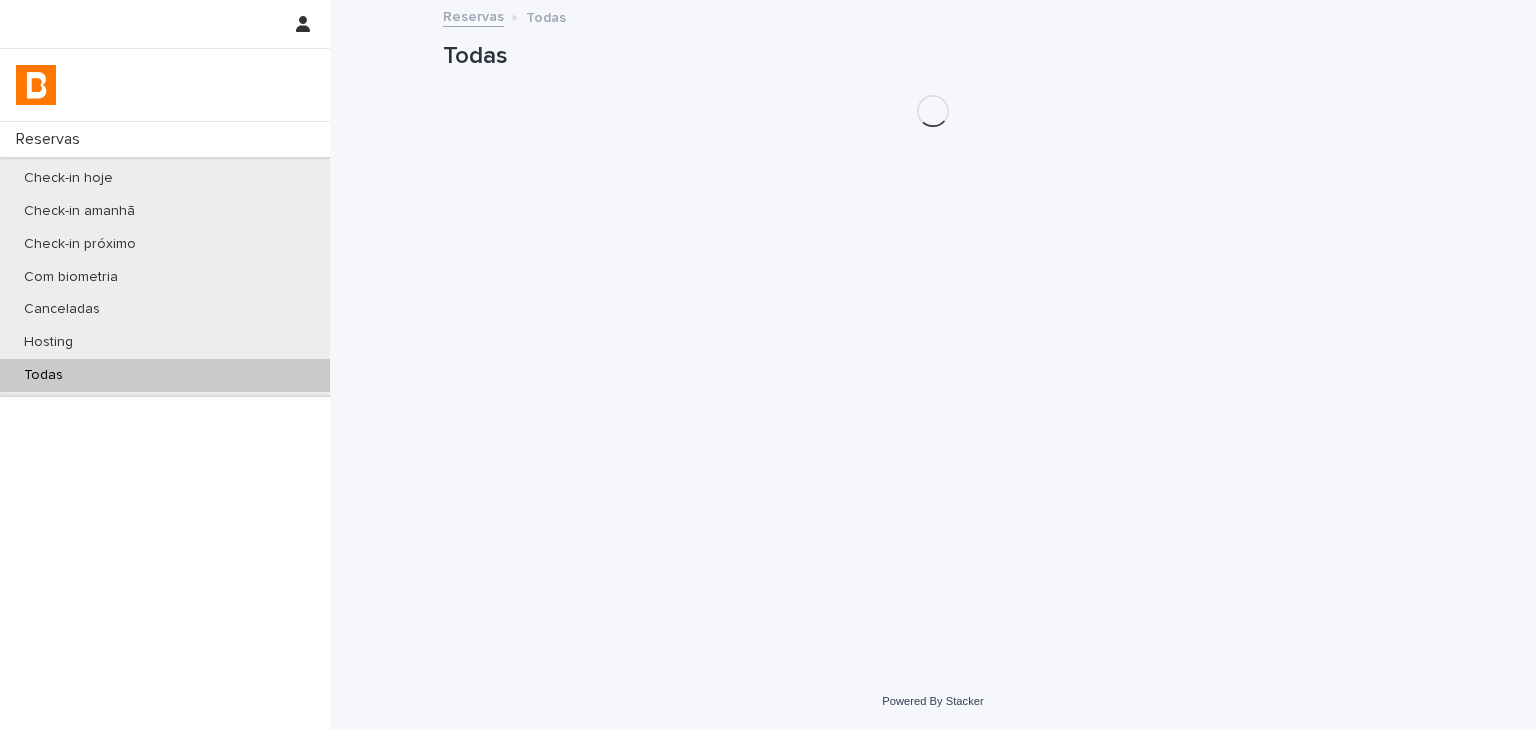 scroll, scrollTop: 0, scrollLeft: 0, axis: both 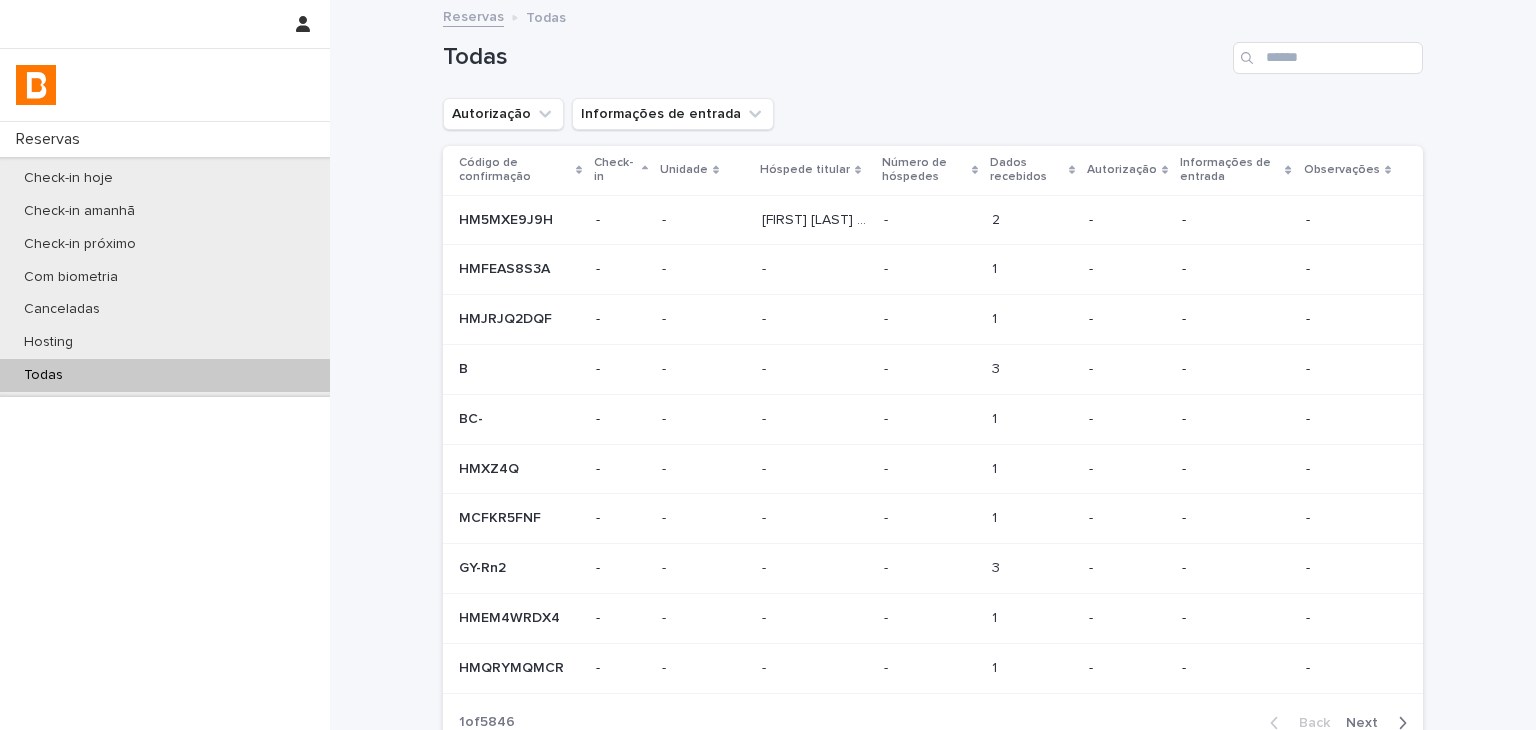 click at bounding box center [1328, 58] 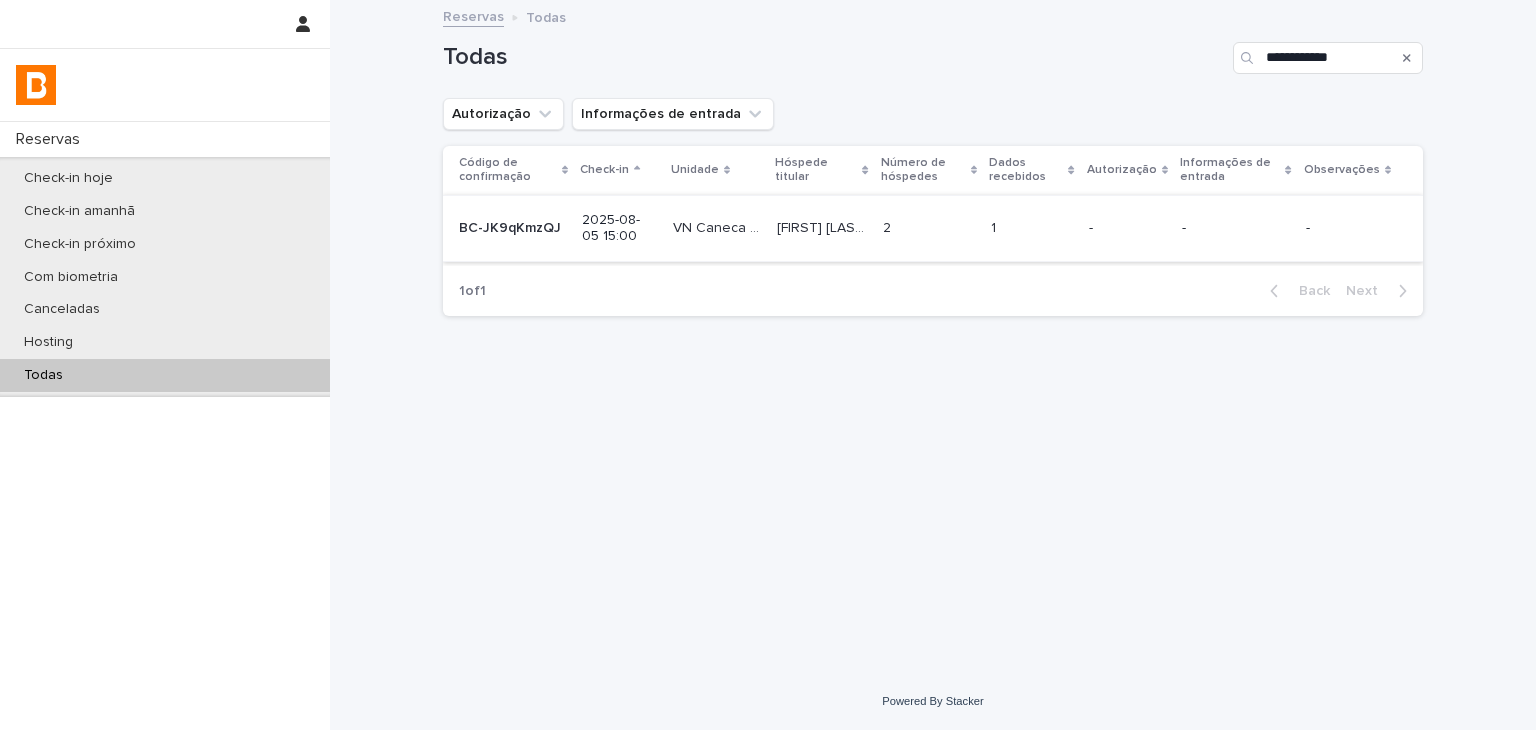 type on "**********" 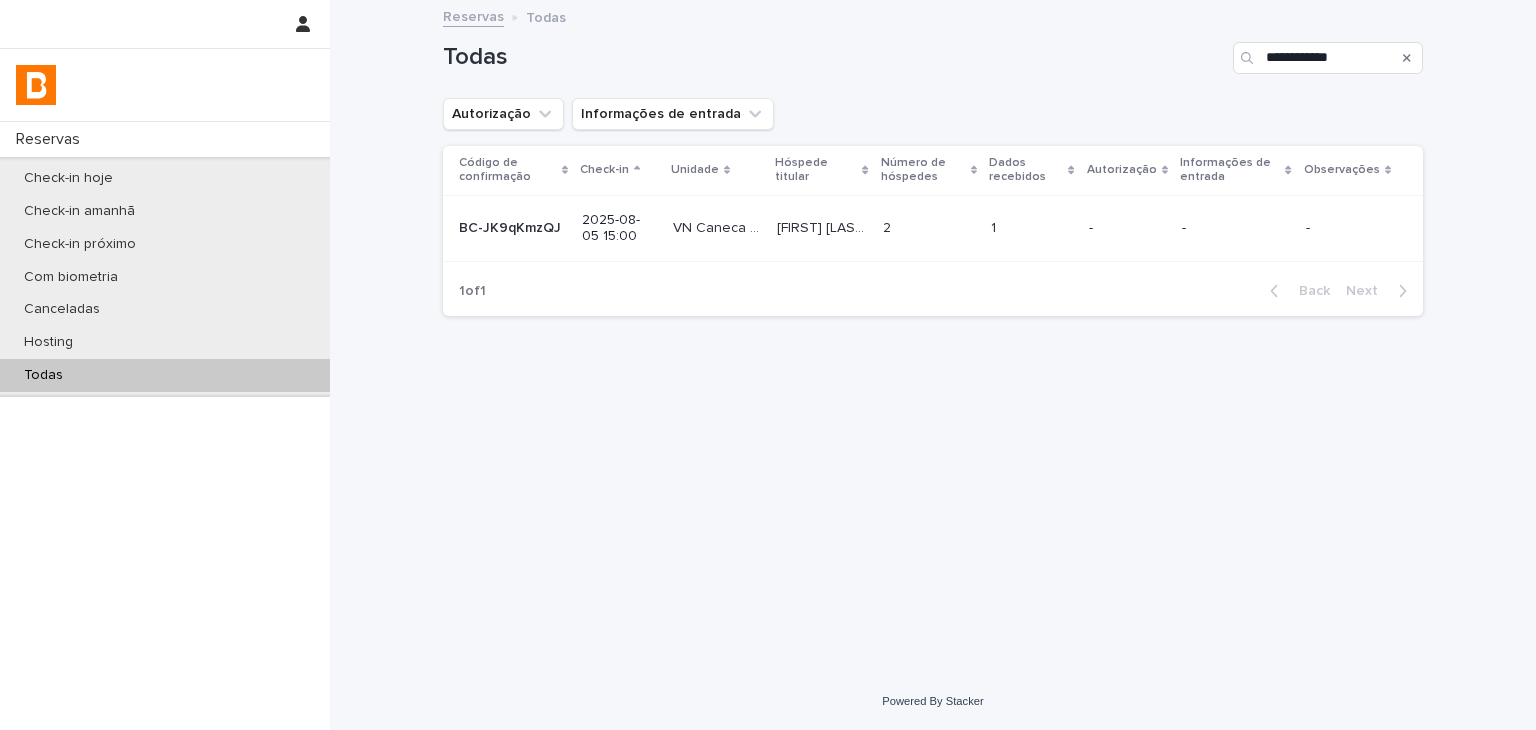 click on "1 1" at bounding box center (1031, 228) 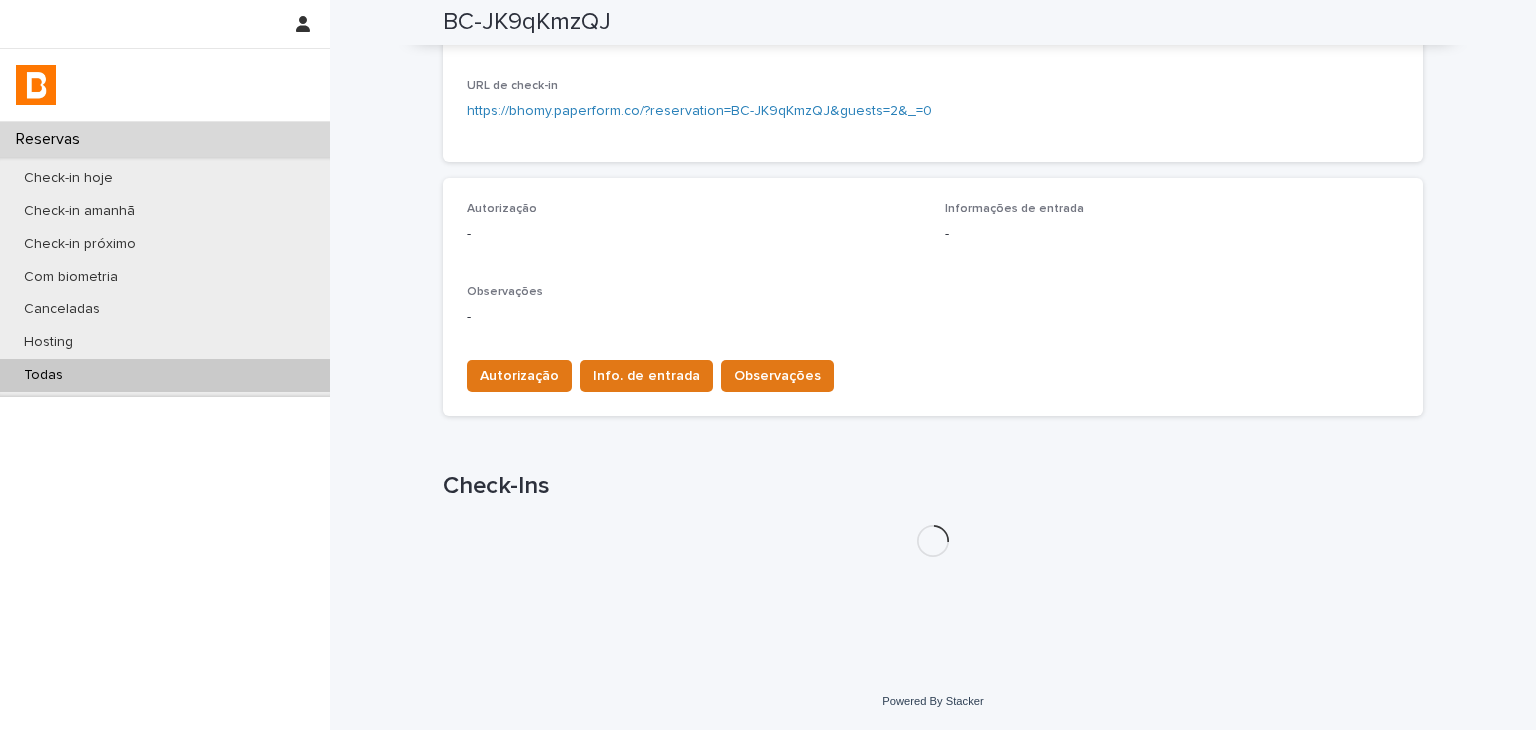 click on "Check-Ins" at bounding box center (933, 514) 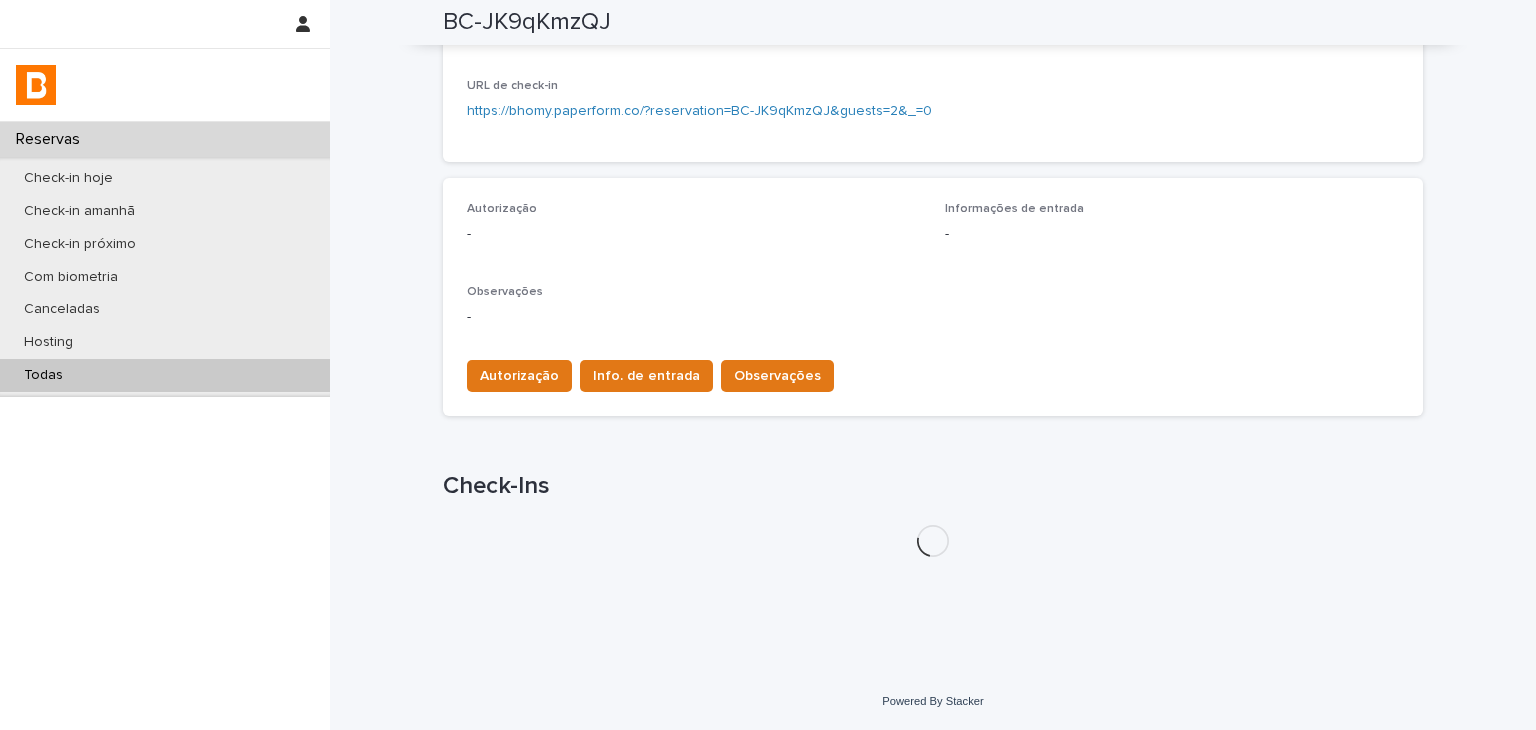 scroll, scrollTop: 478, scrollLeft: 0, axis: vertical 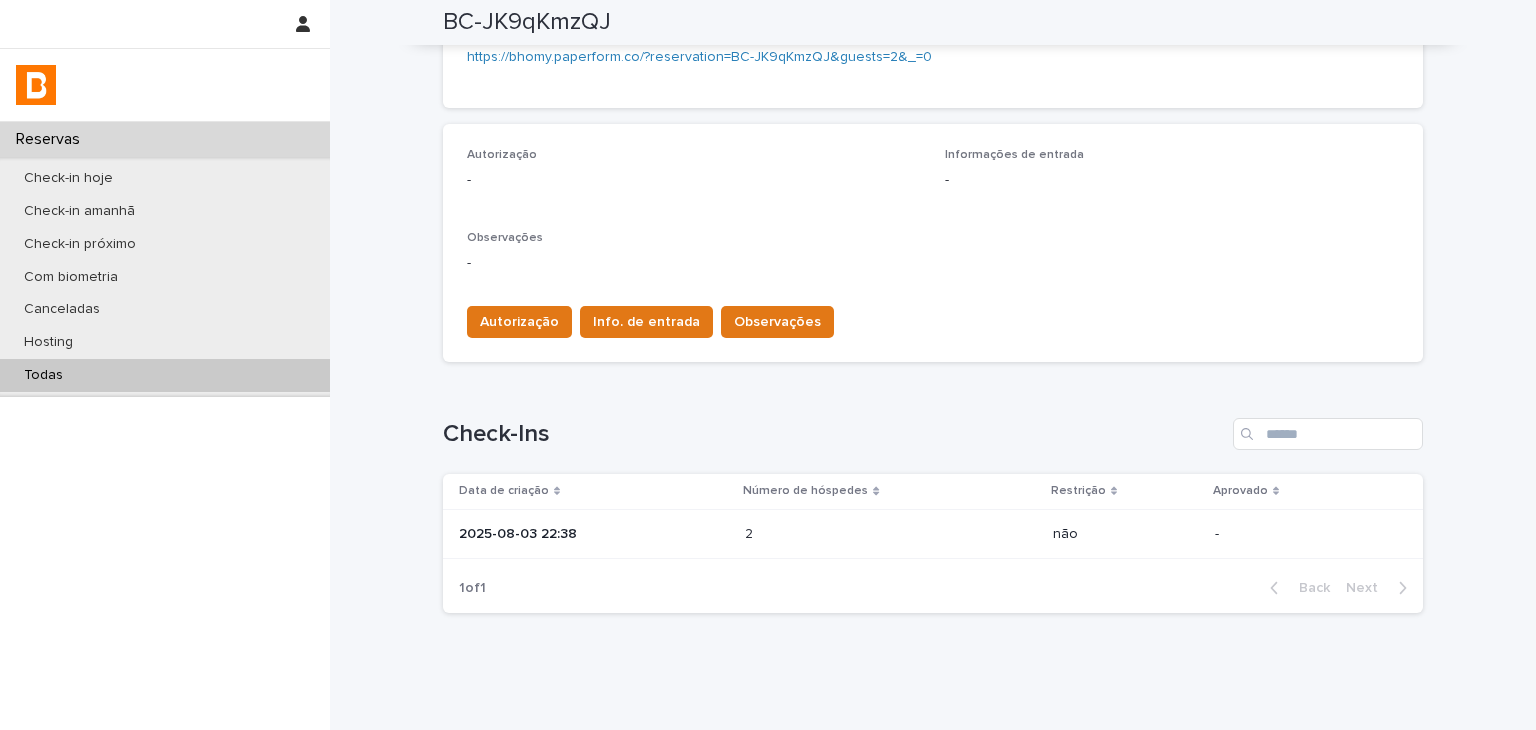 click at bounding box center (832, 534) 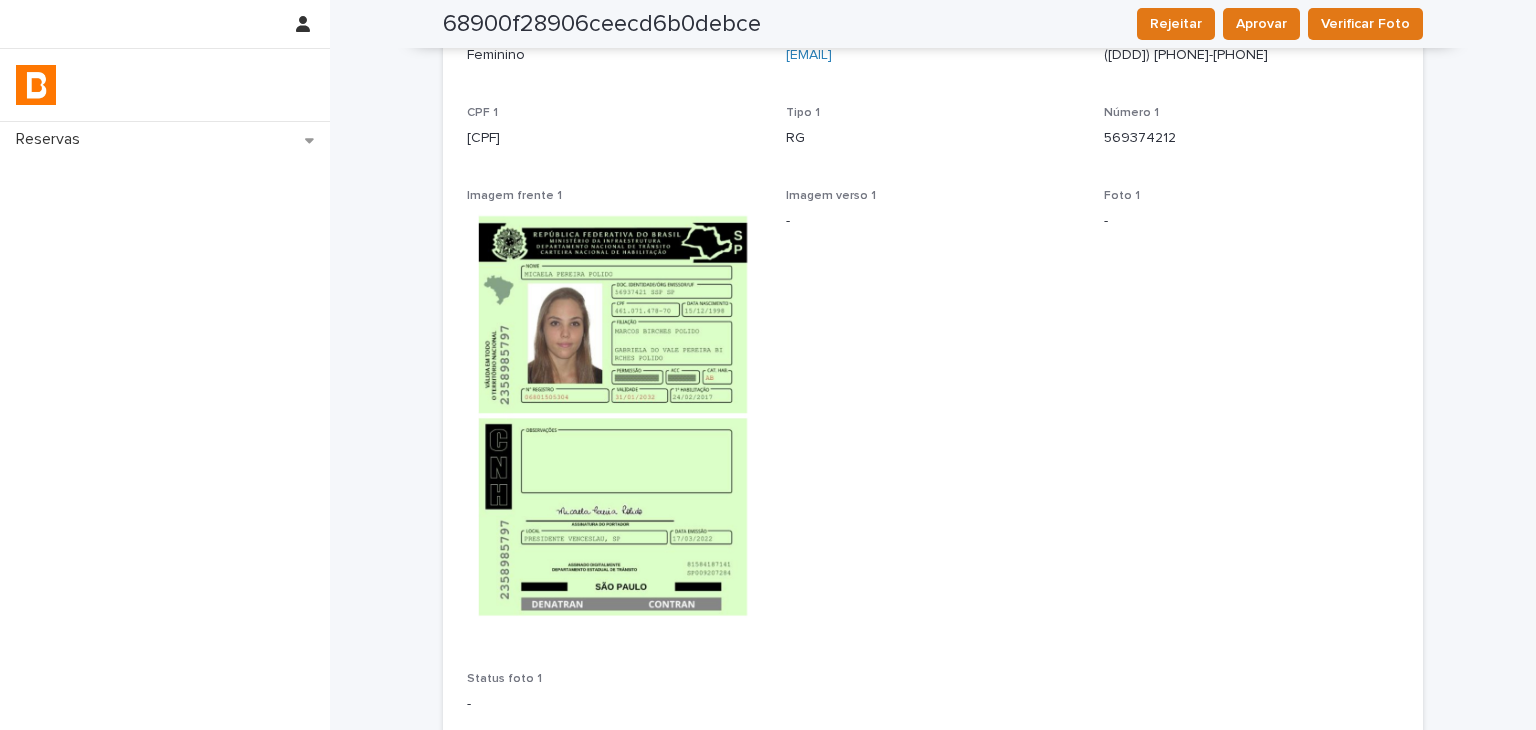 scroll, scrollTop: 0, scrollLeft: 0, axis: both 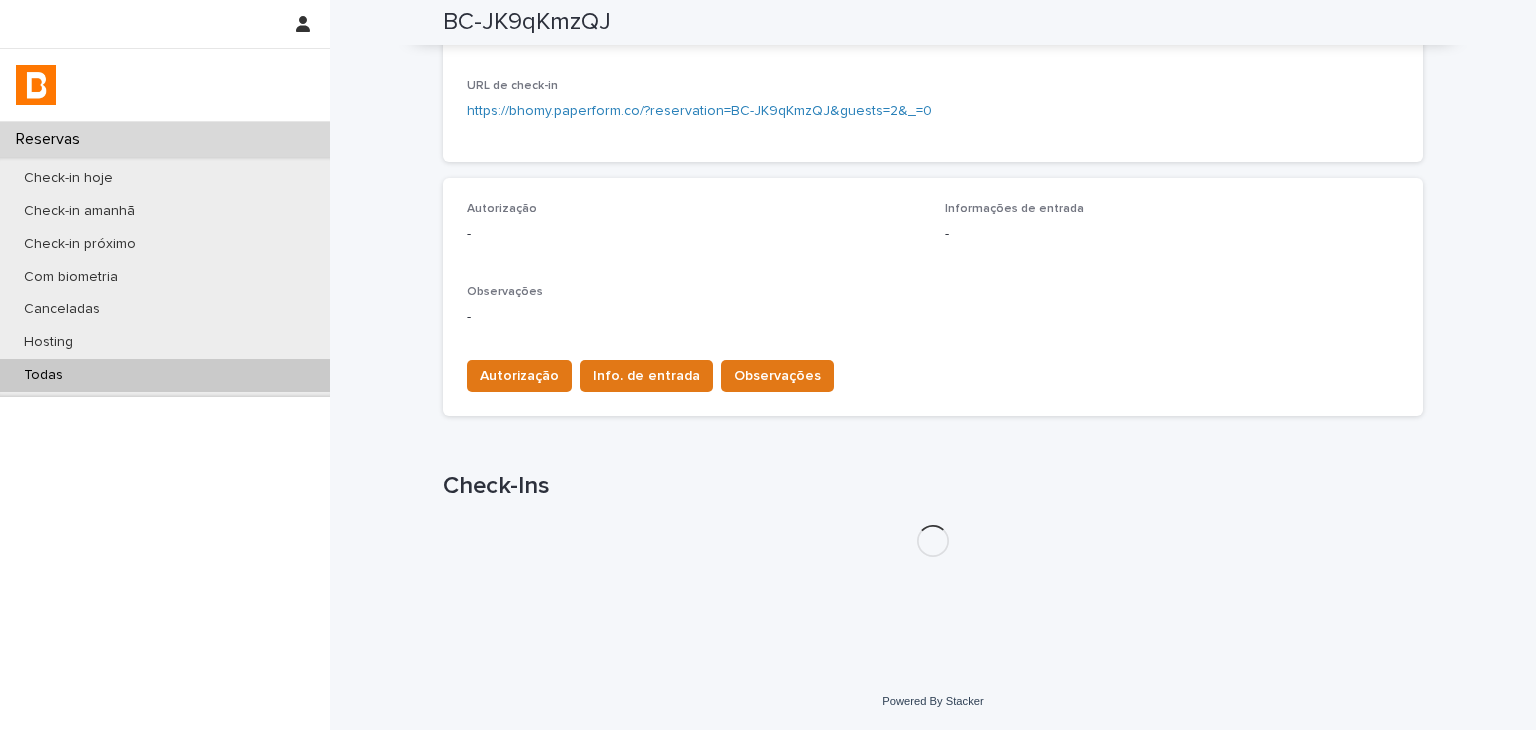 click on "Loading... Saving… Check-Ins" at bounding box center [933, 502] 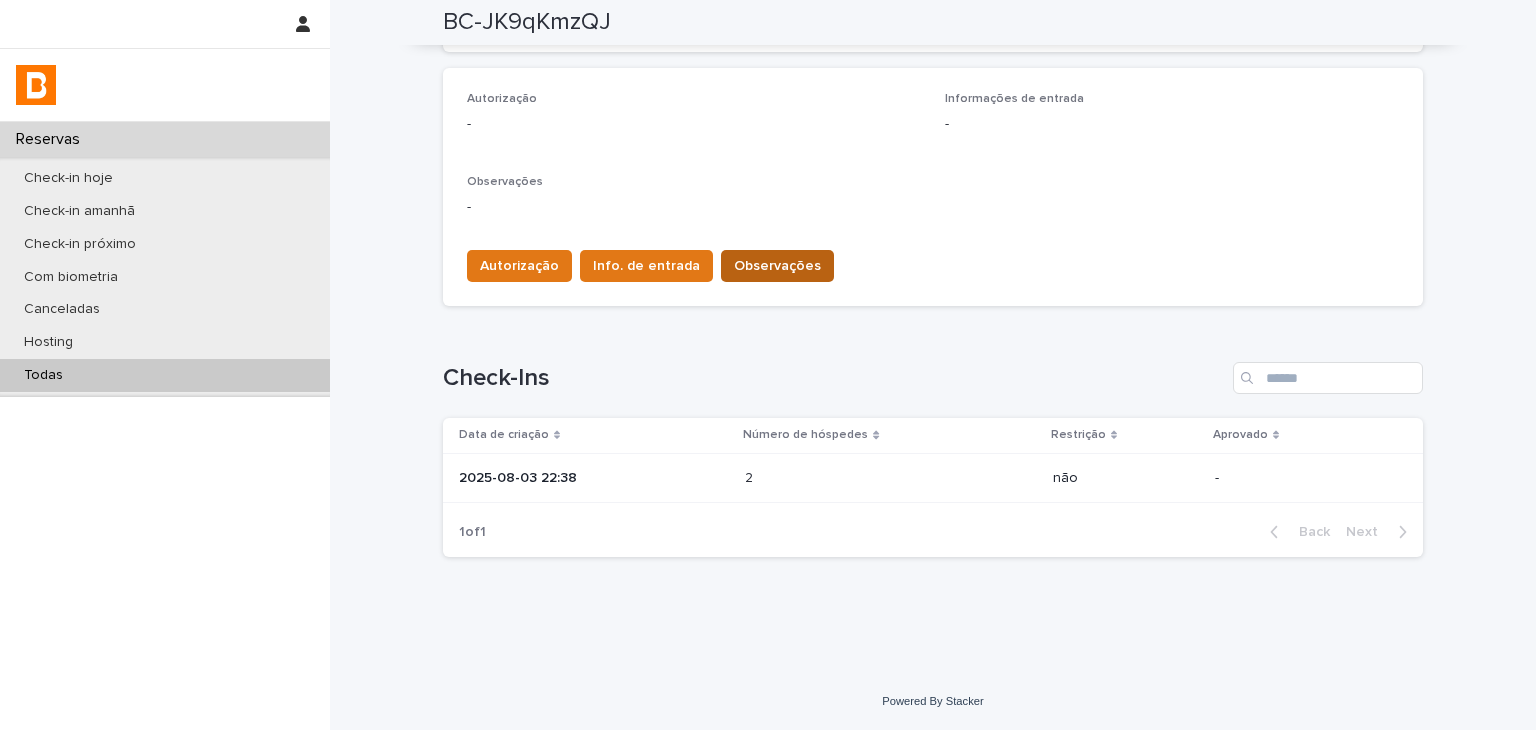click on "Observações" at bounding box center (777, 266) 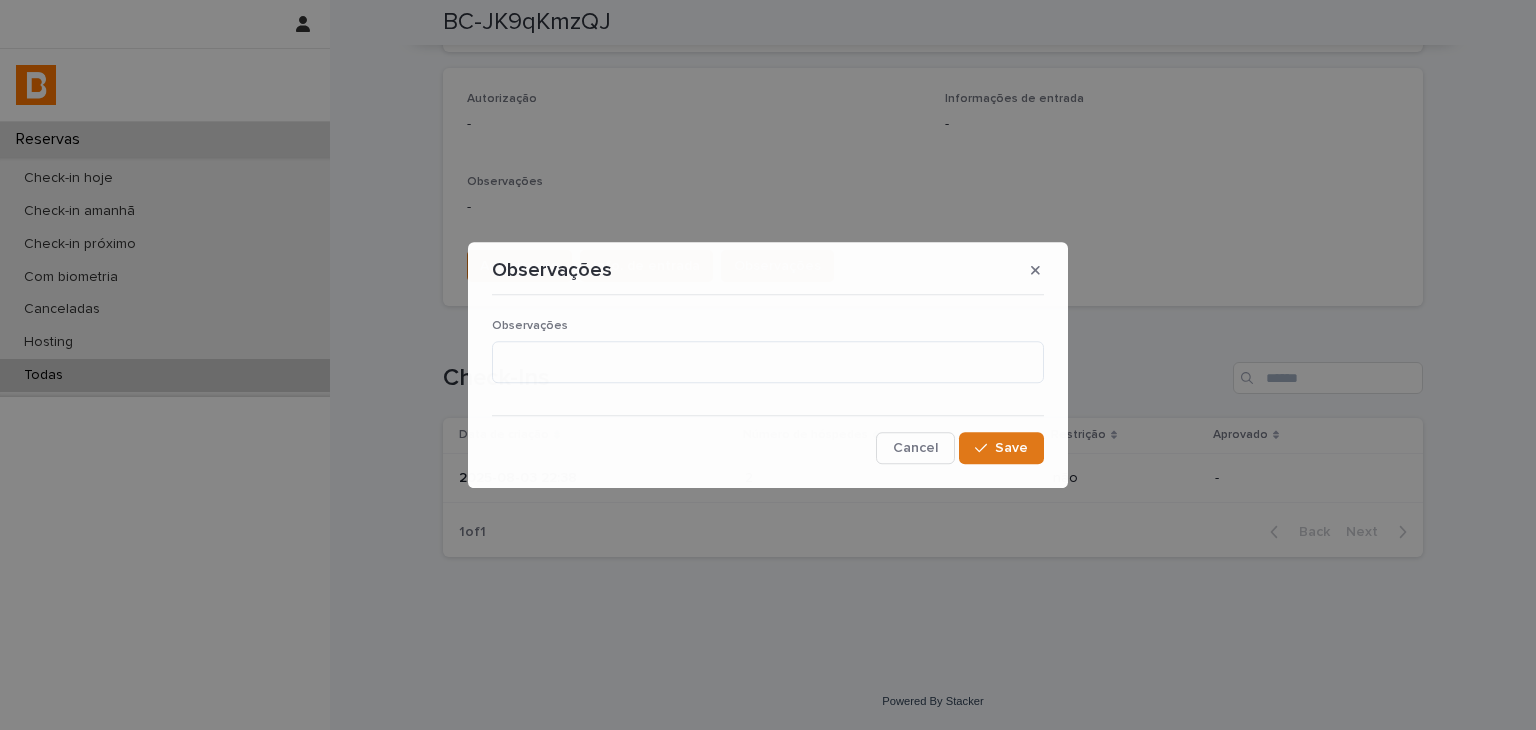 click on "Observações" at bounding box center [768, 326] 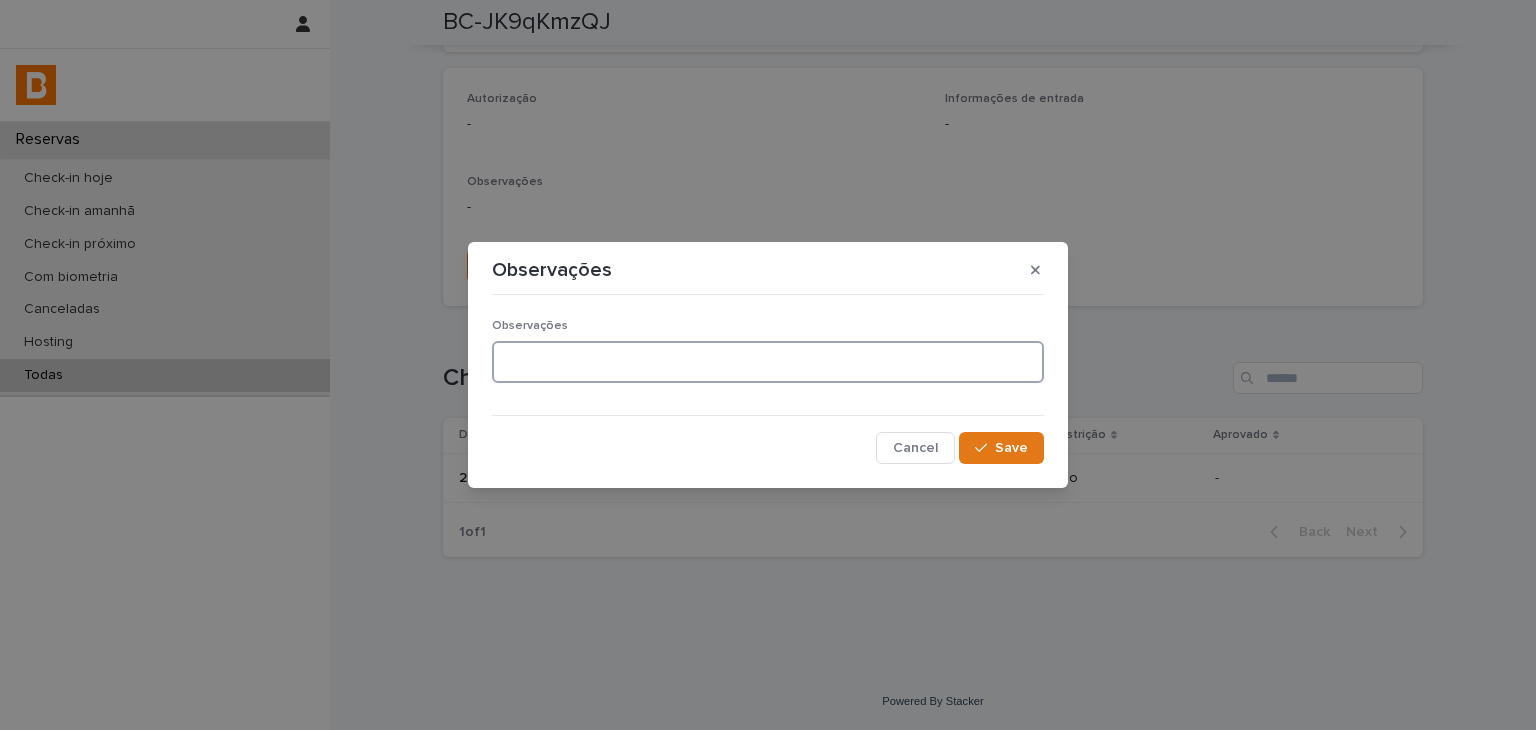click at bounding box center [768, 362] 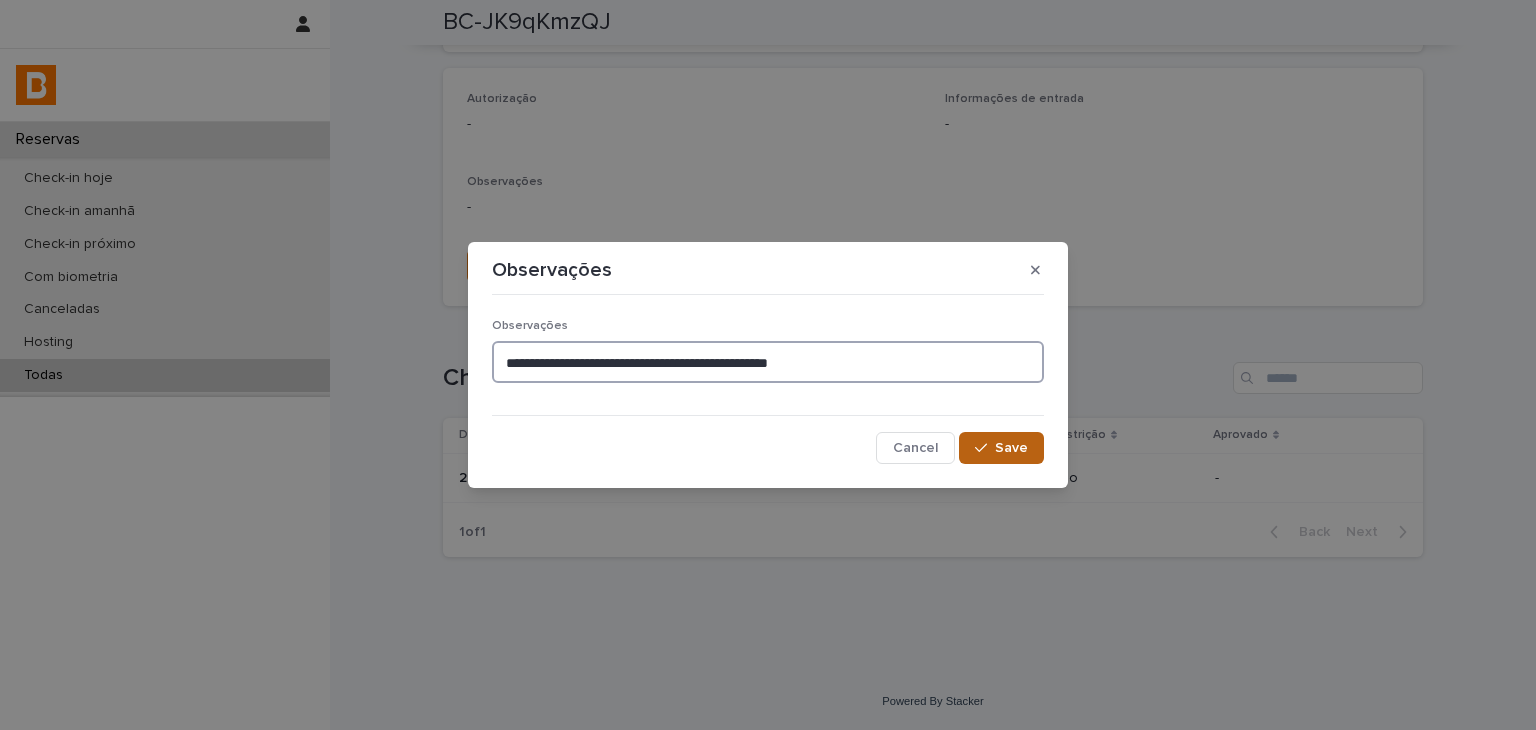 type on "**********" 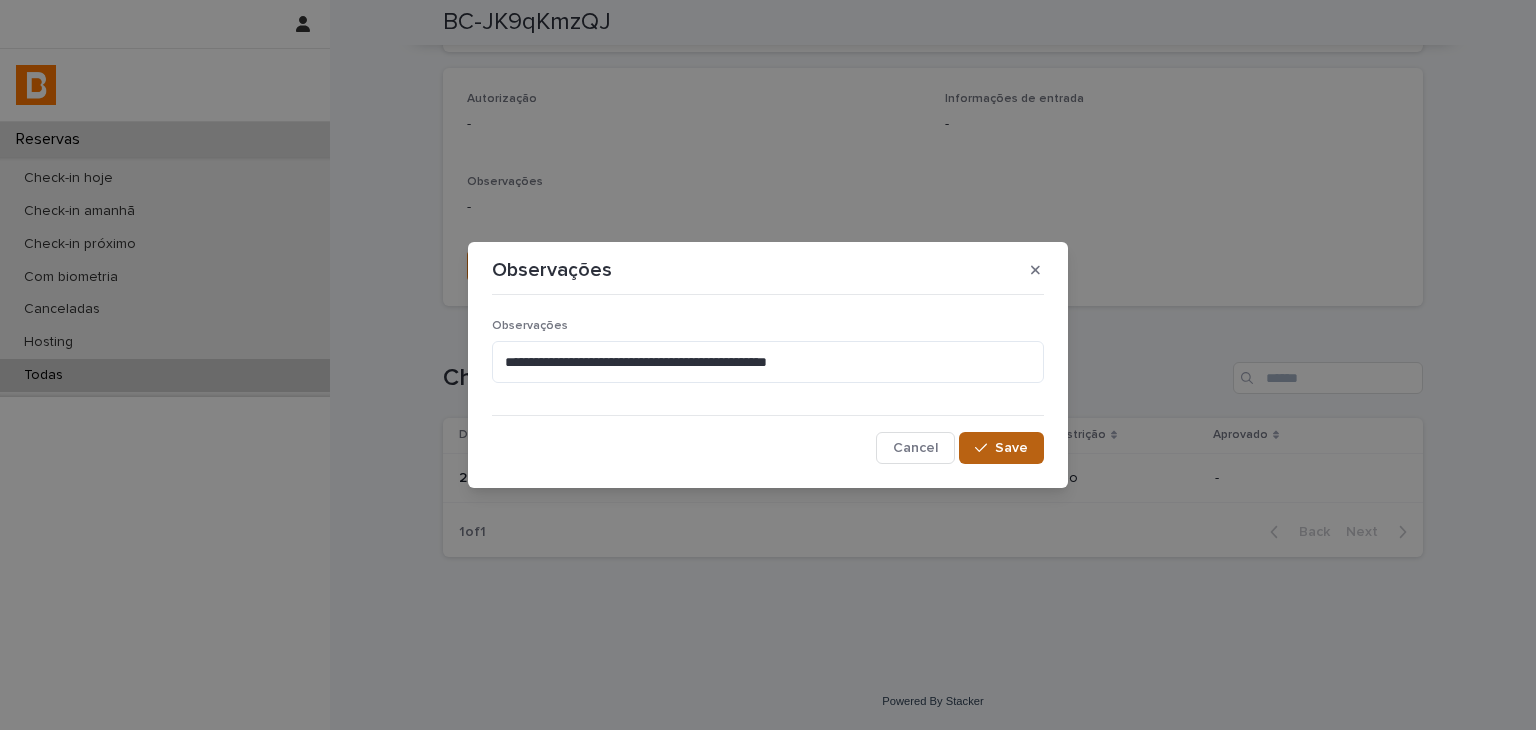 click at bounding box center [985, 448] 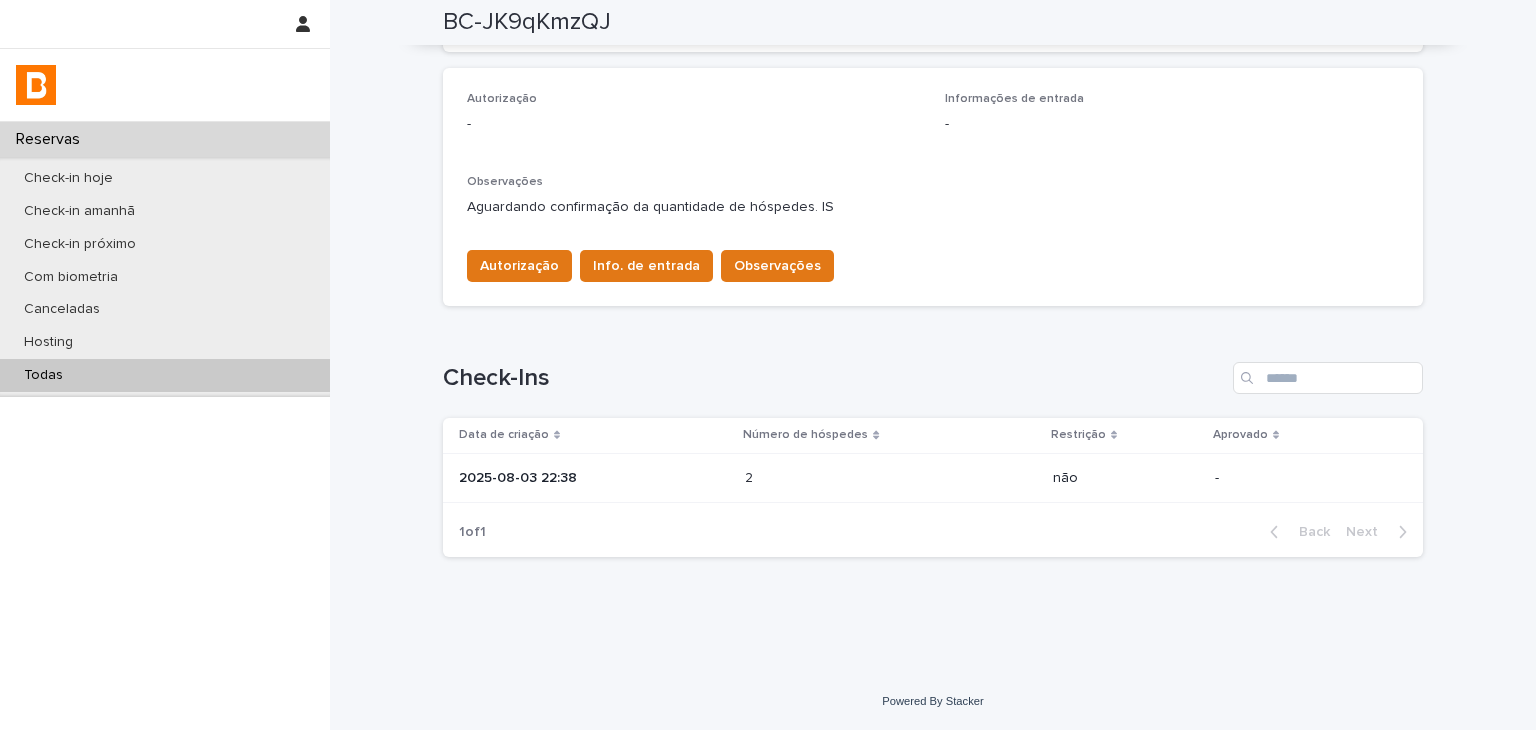 click on "Todas" at bounding box center (165, 375) 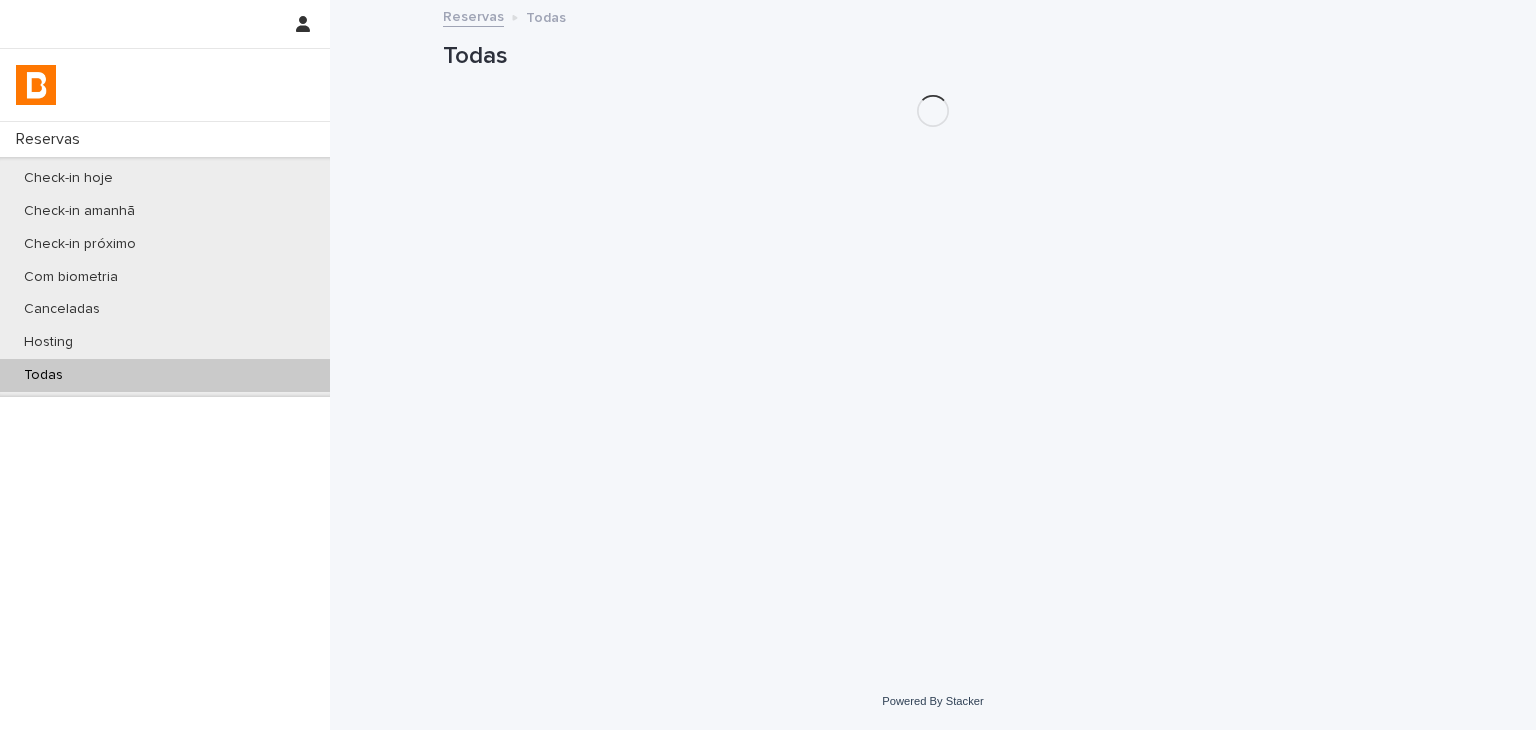 scroll, scrollTop: 0, scrollLeft: 0, axis: both 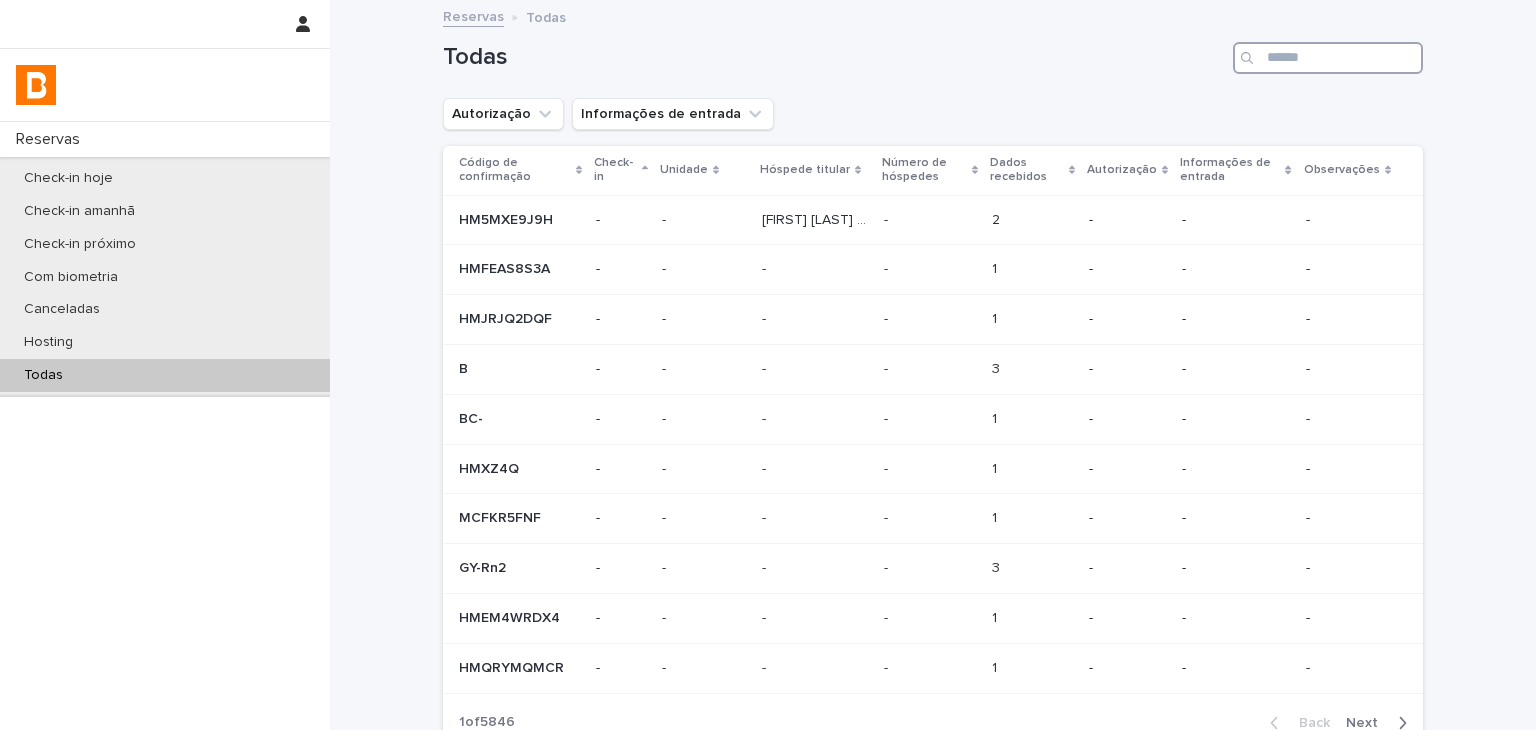 click at bounding box center (1328, 58) 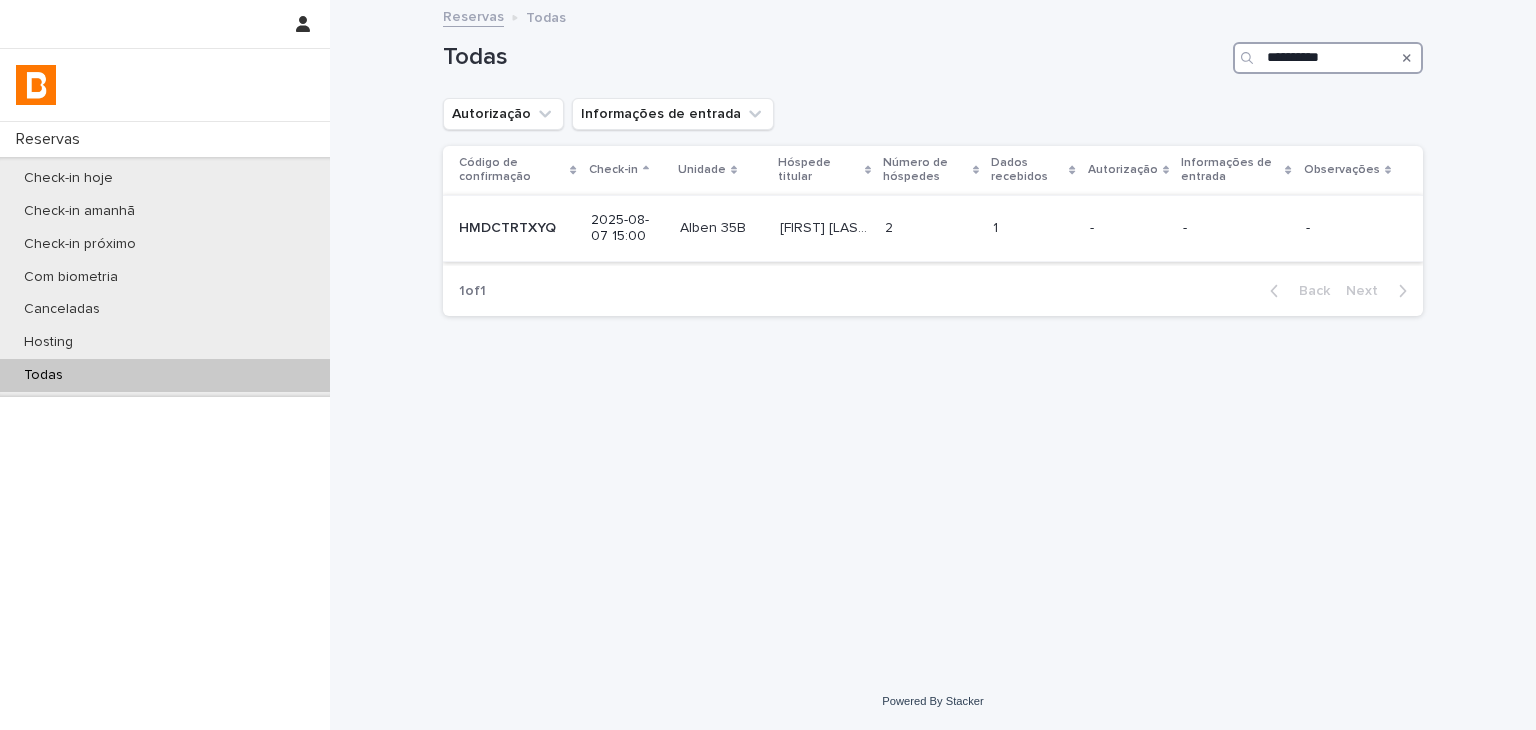 type on "**********" 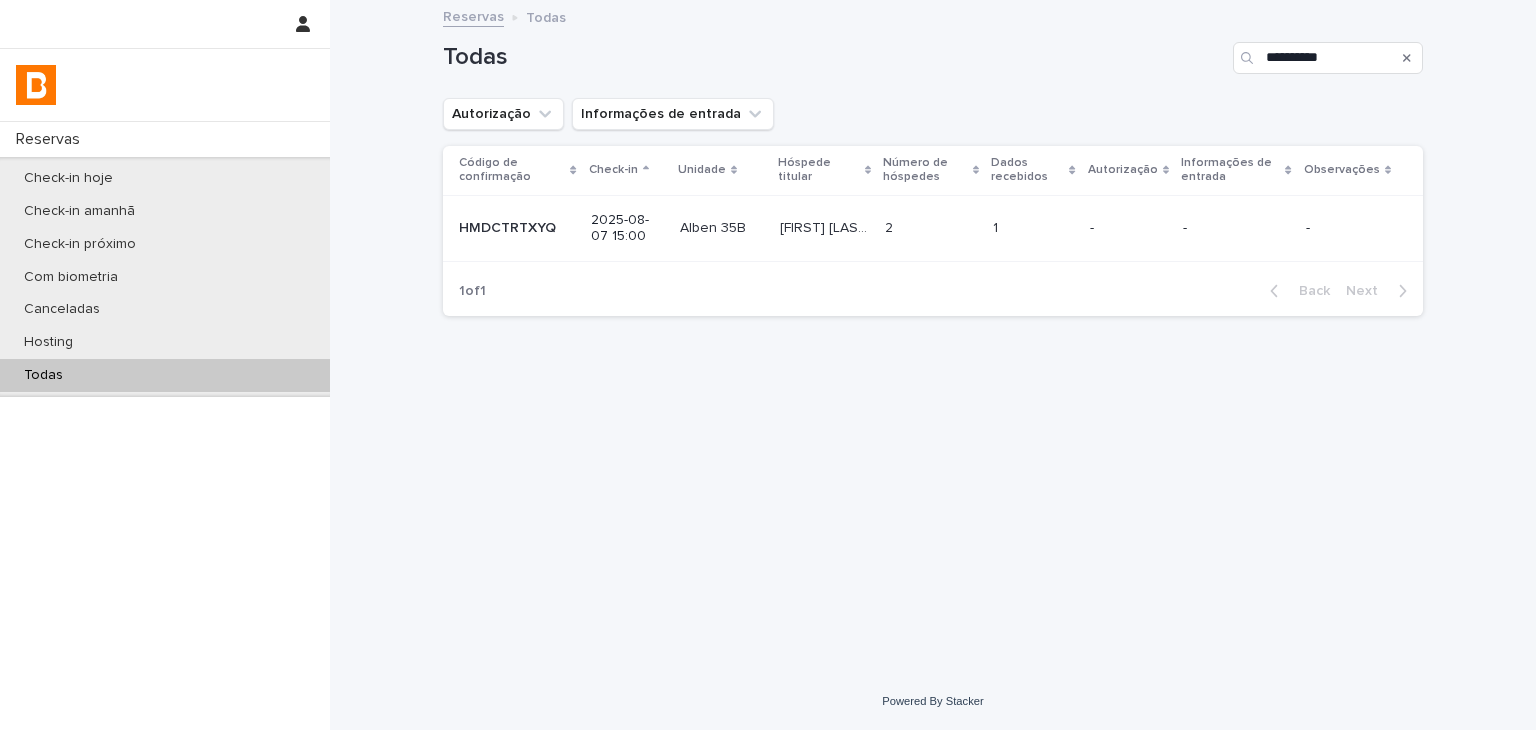 click on "-" at bounding box center [1128, 228] 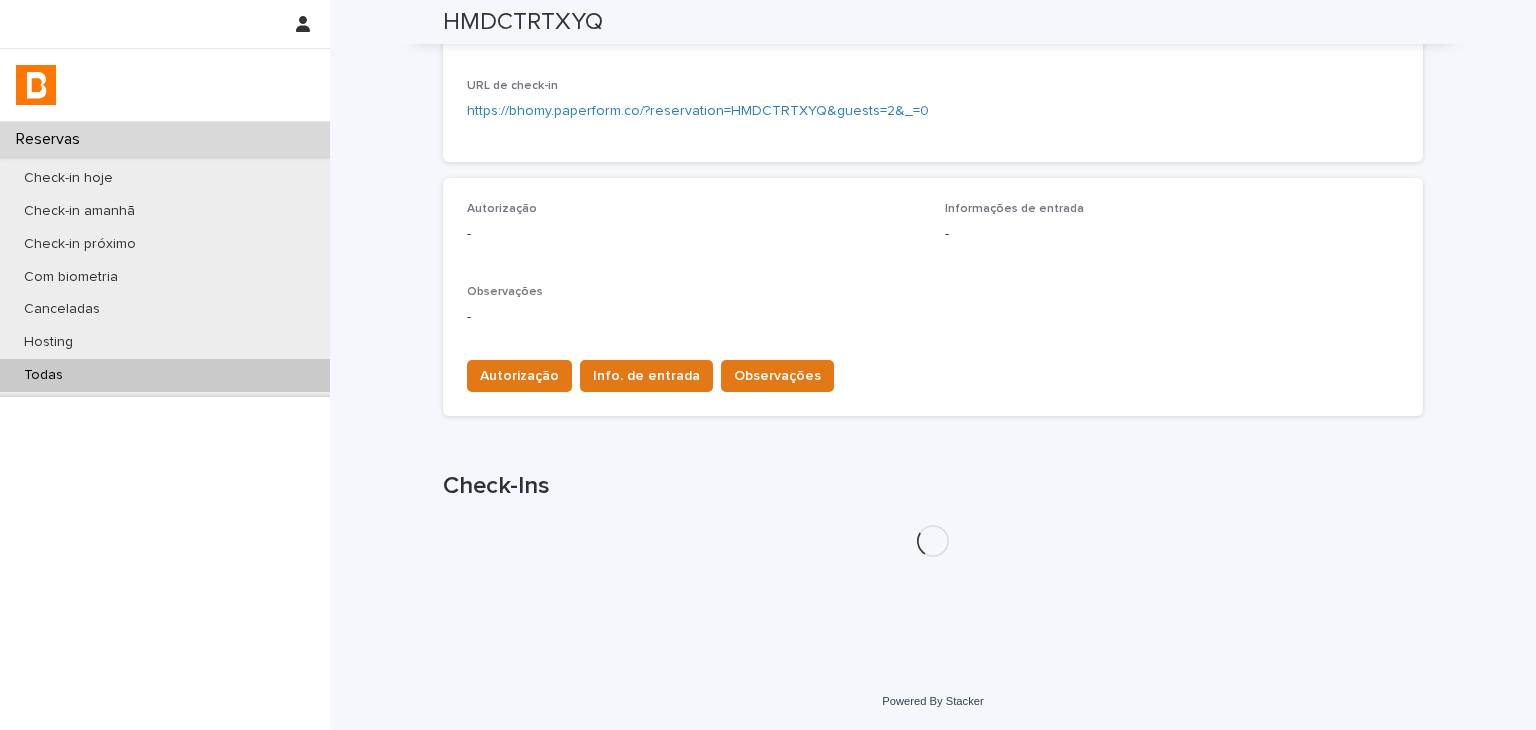 scroll, scrollTop: 478, scrollLeft: 0, axis: vertical 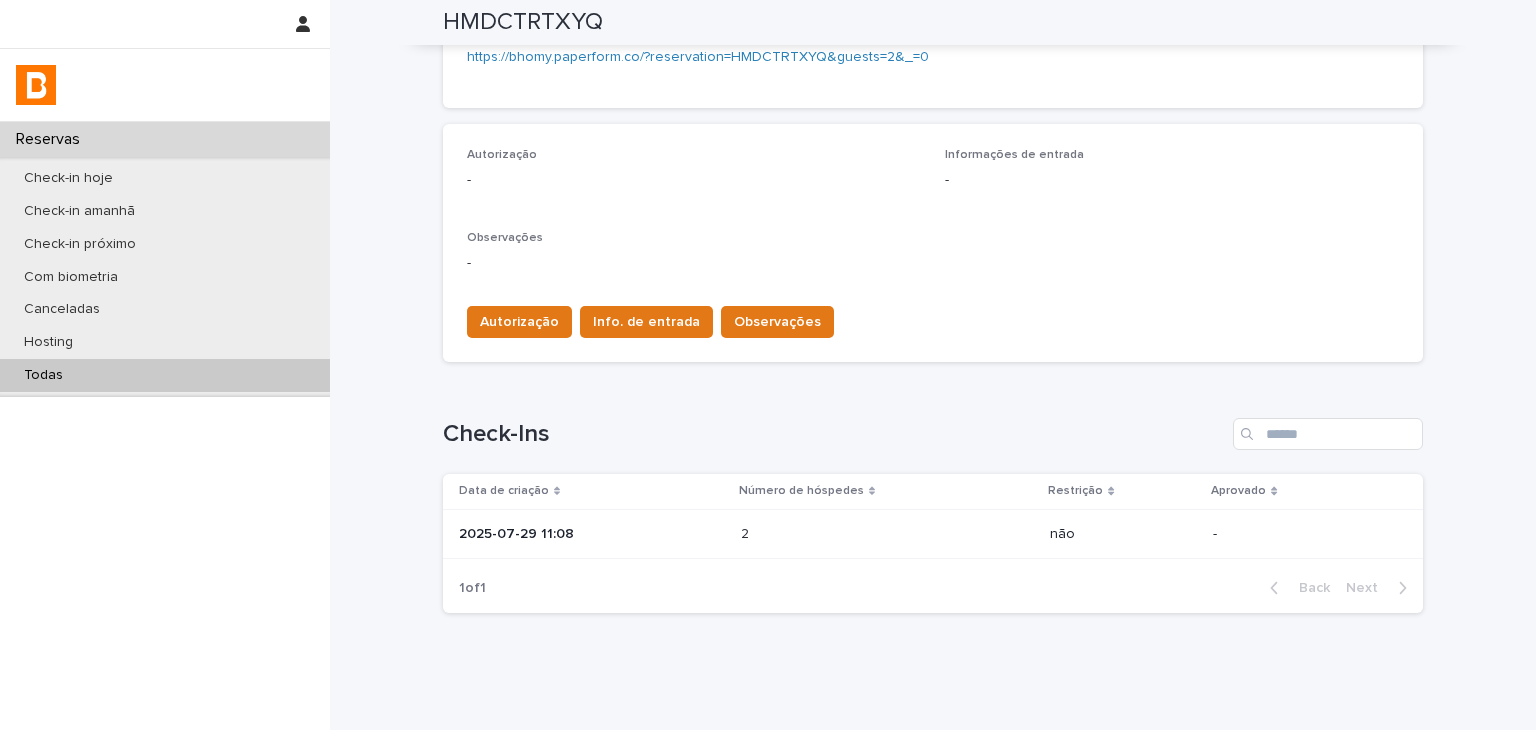 click on "2 2" at bounding box center [887, 534] 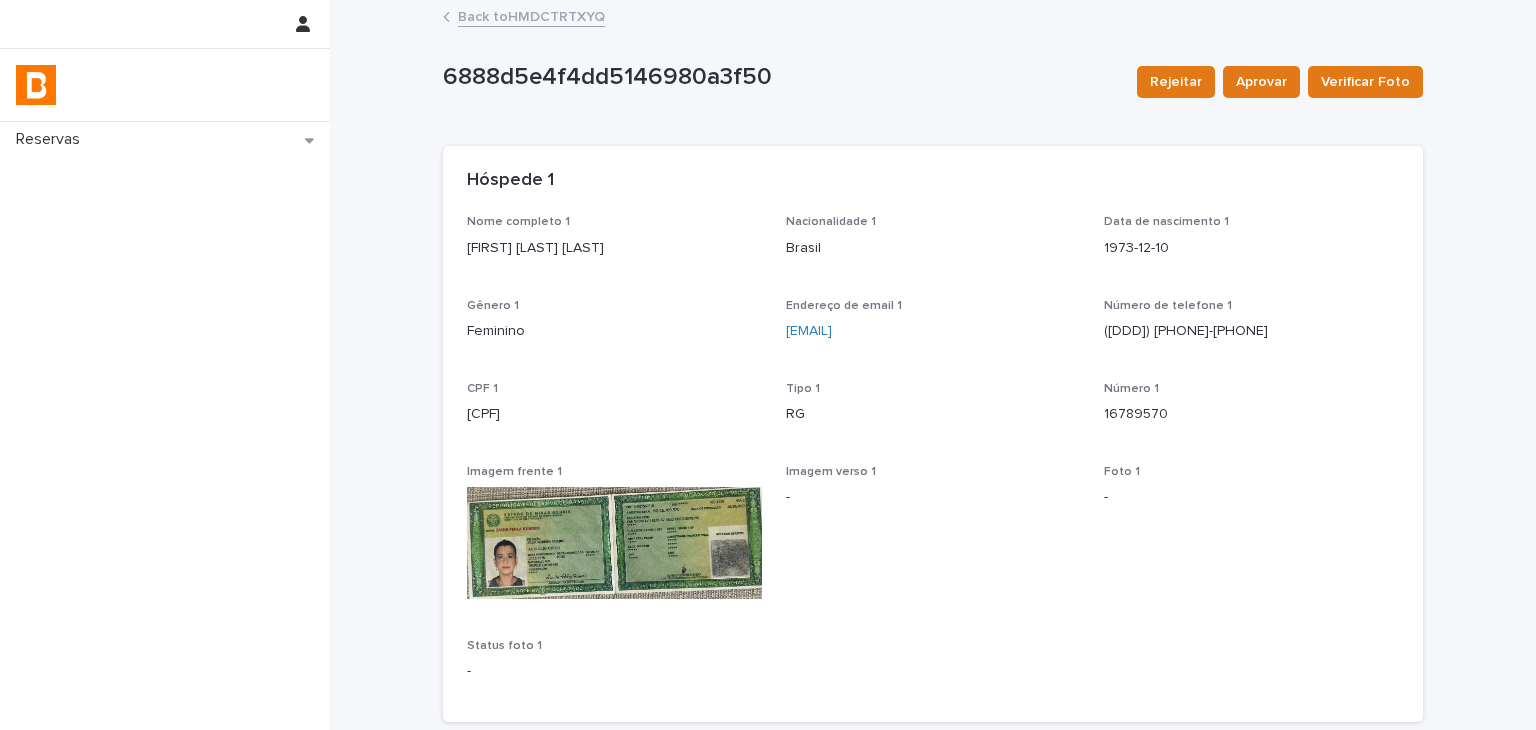 scroll, scrollTop: 200, scrollLeft: 0, axis: vertical 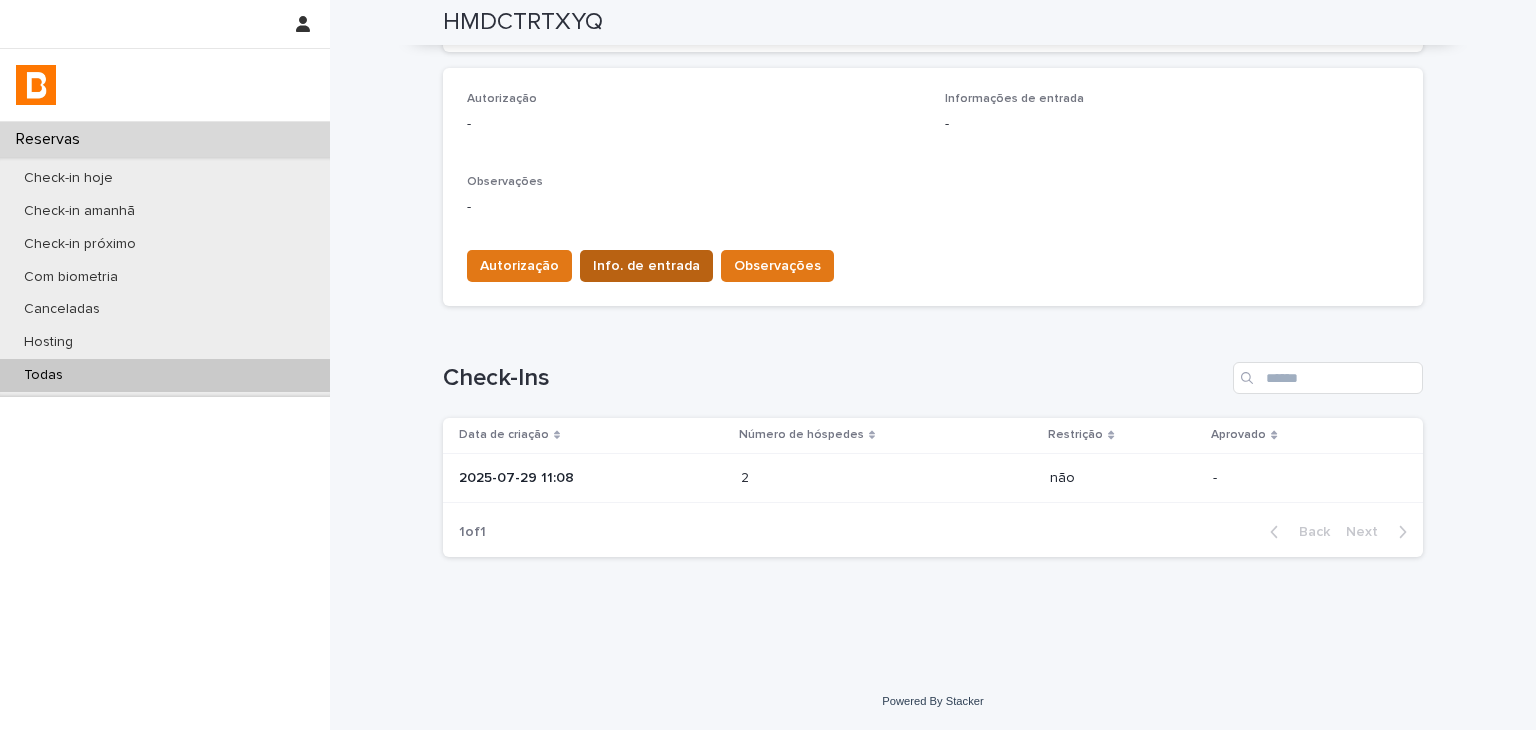 click on "Info. de entrada" at bounding box center [646, 266] 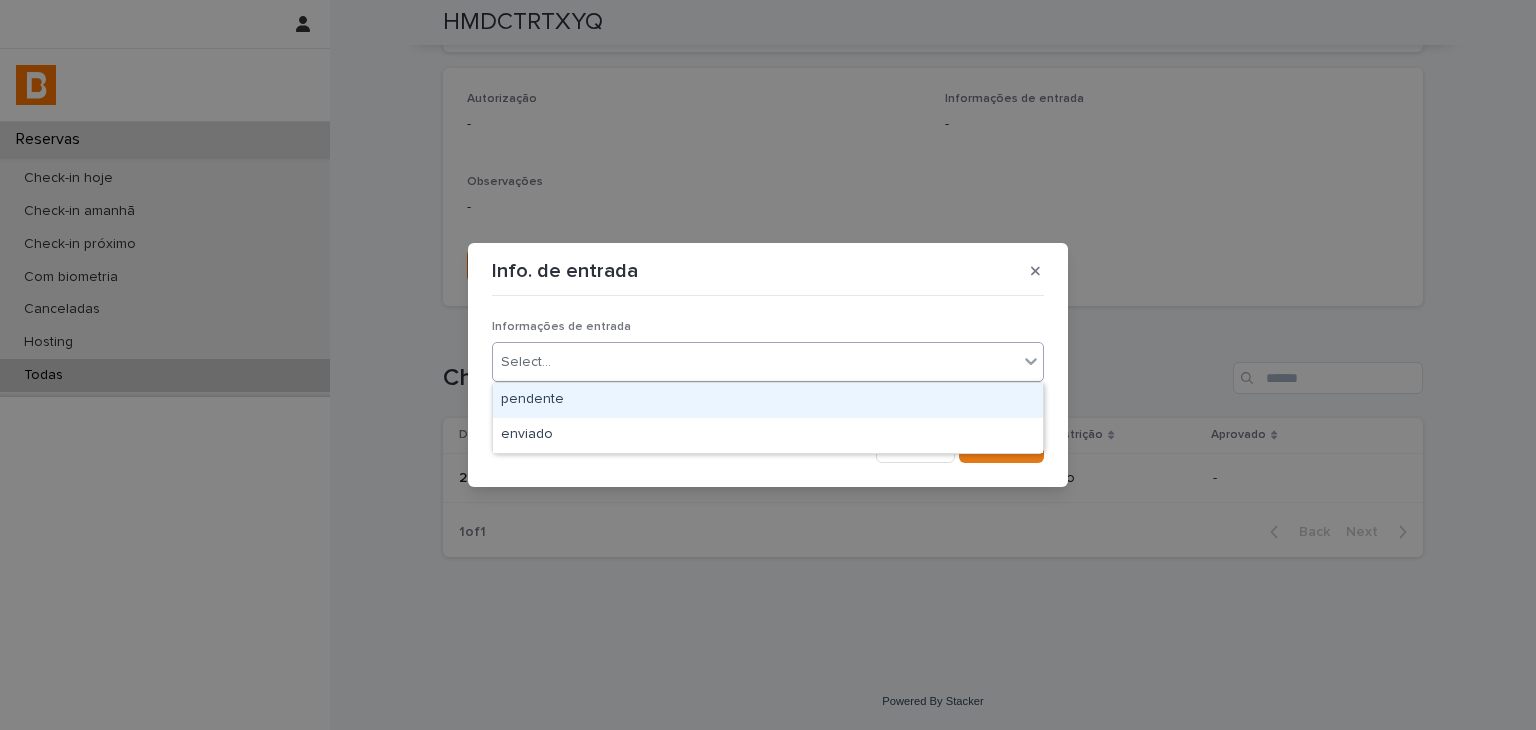 drag, startPoint x: 588, startPoint y: 368, endPoint x: 599, endPoint y: 395, distance: 29.15476 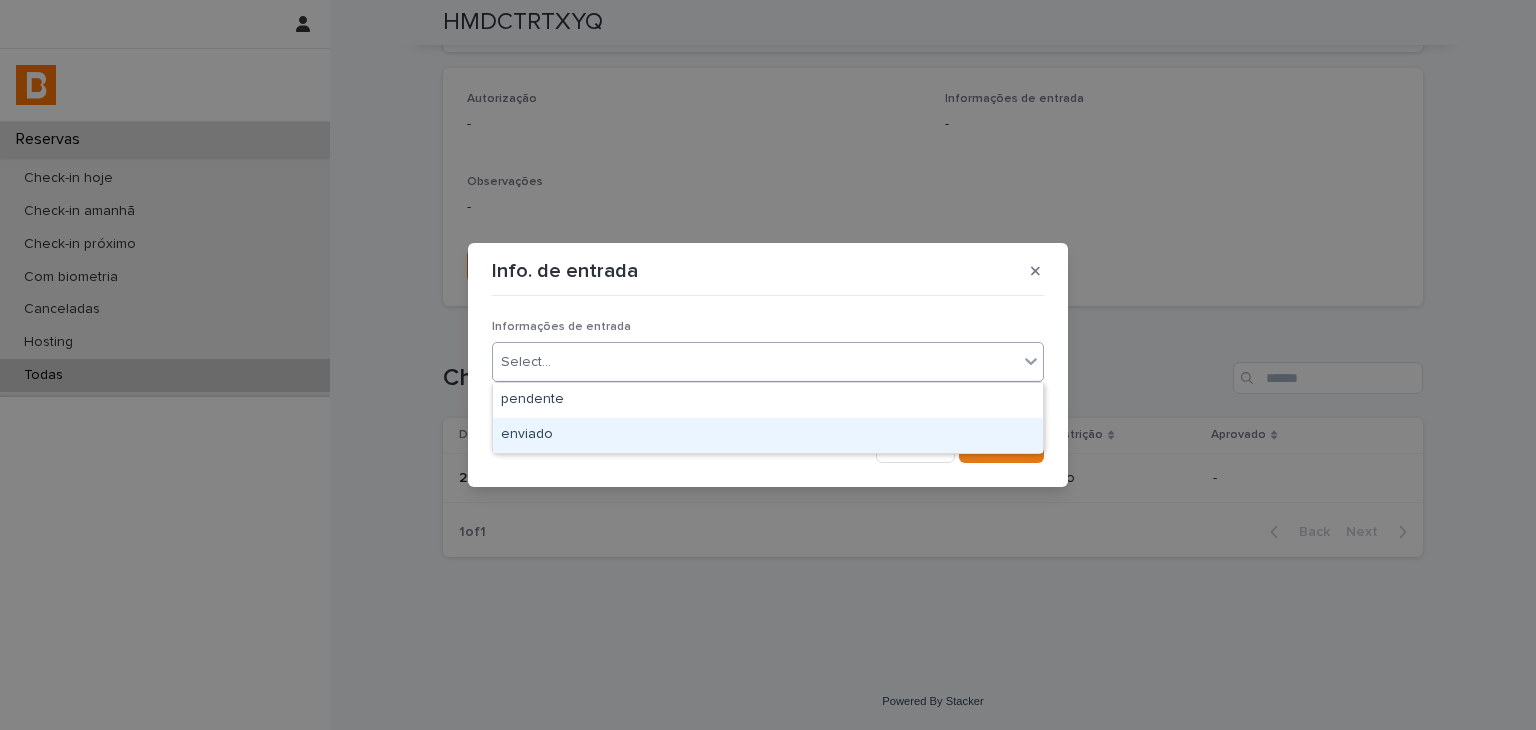 click on "enviado" at bounding box center [768, 435] 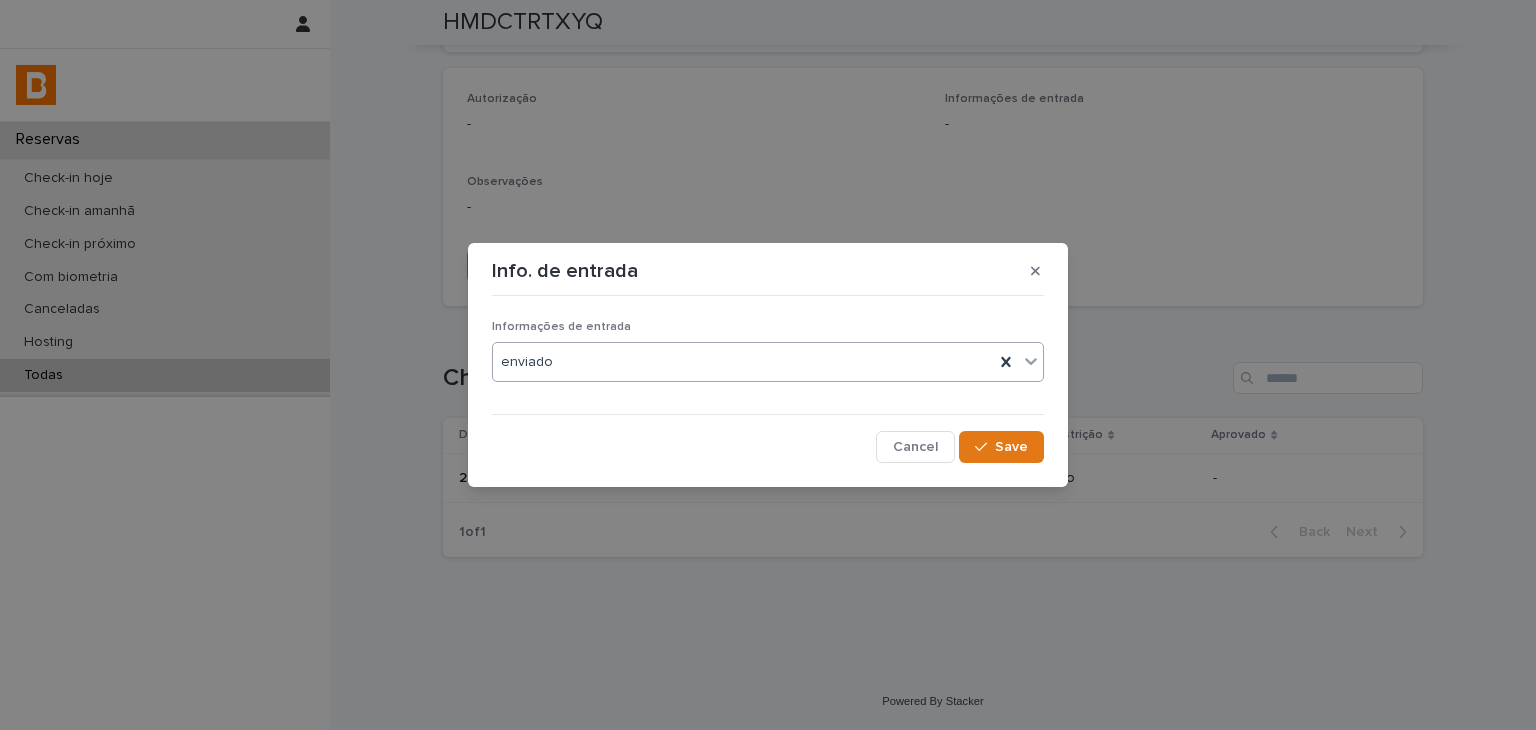 click 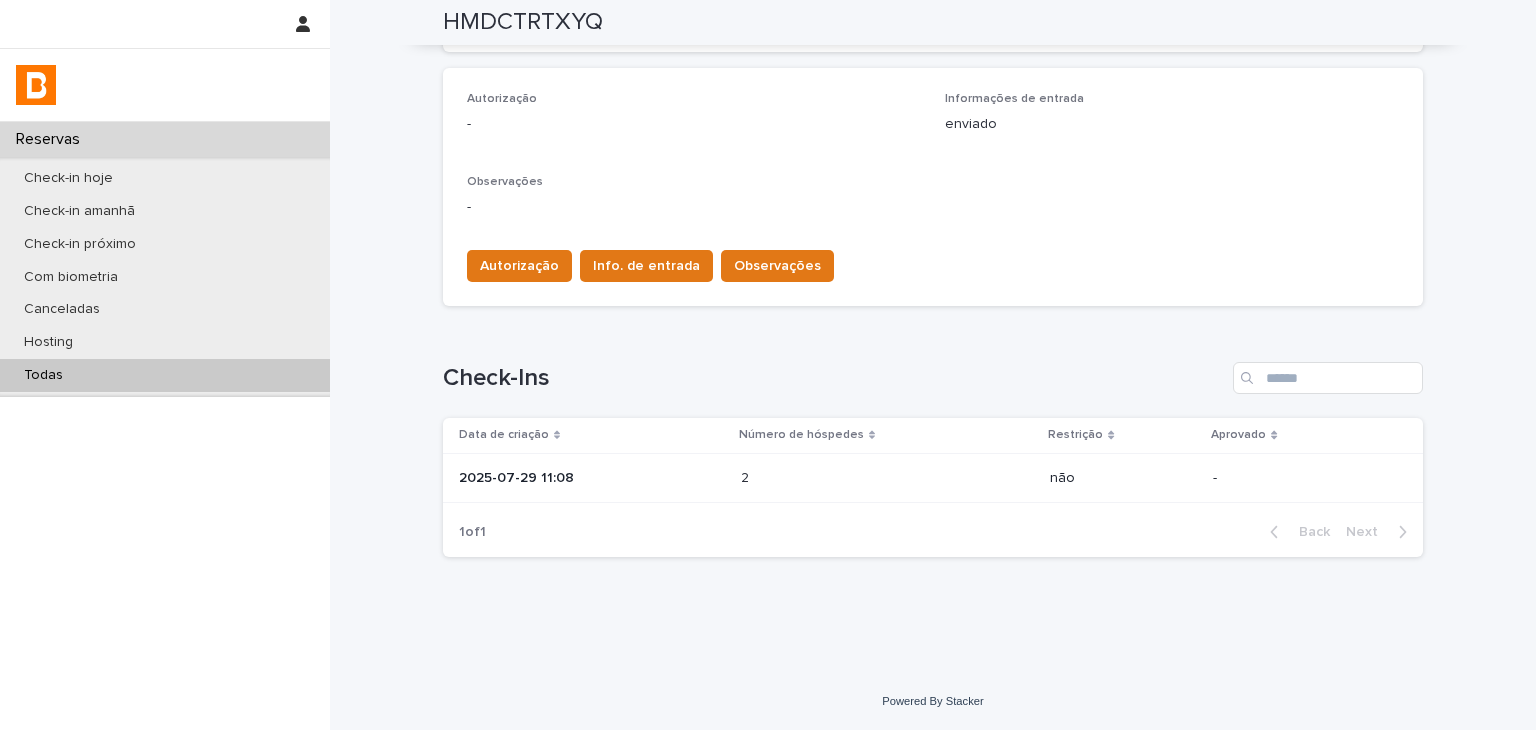 click on "Todas" at bounding box center (165, 375) 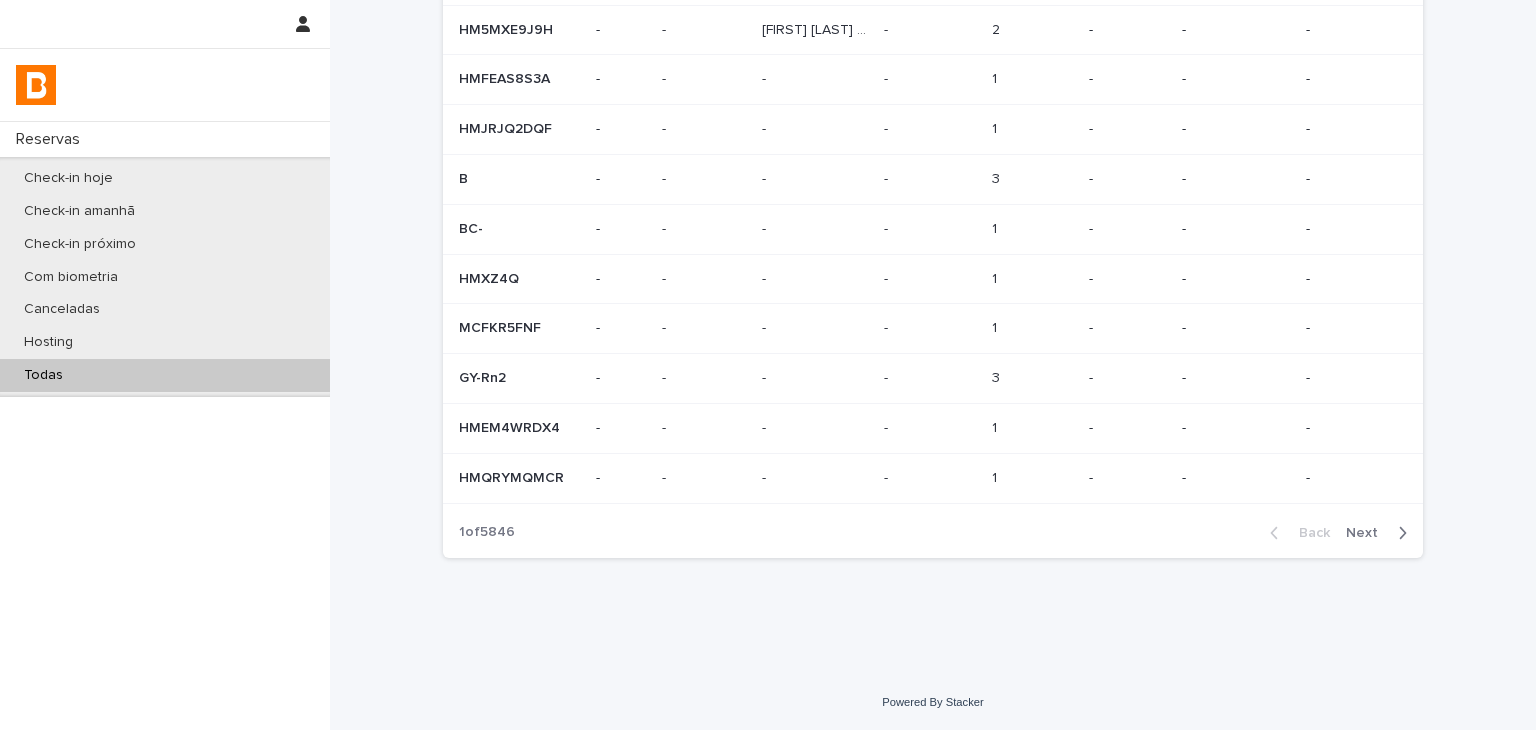 scroll, scrollTop: 0, scrollLeft: 0, axis: both 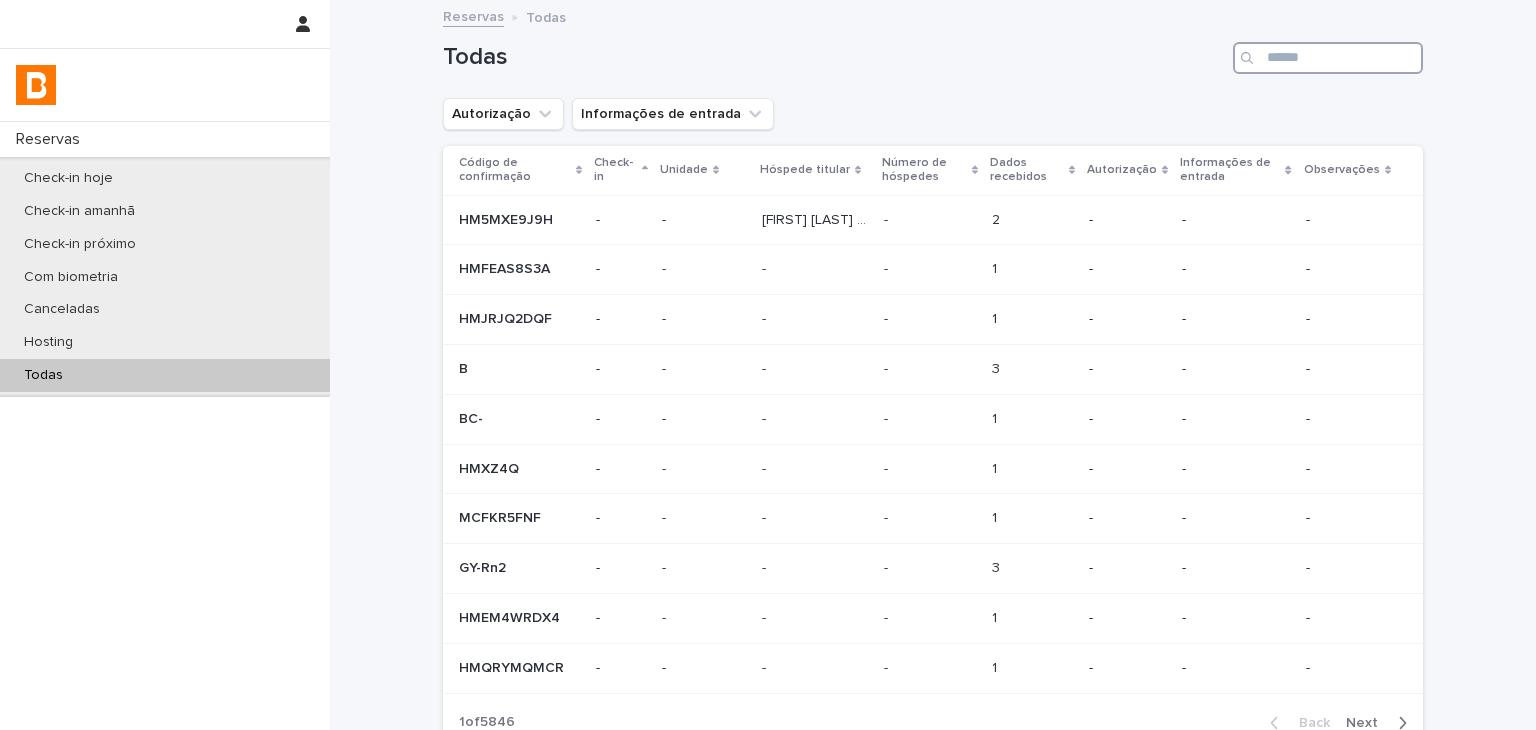 click at bounding box center (1328, 58) 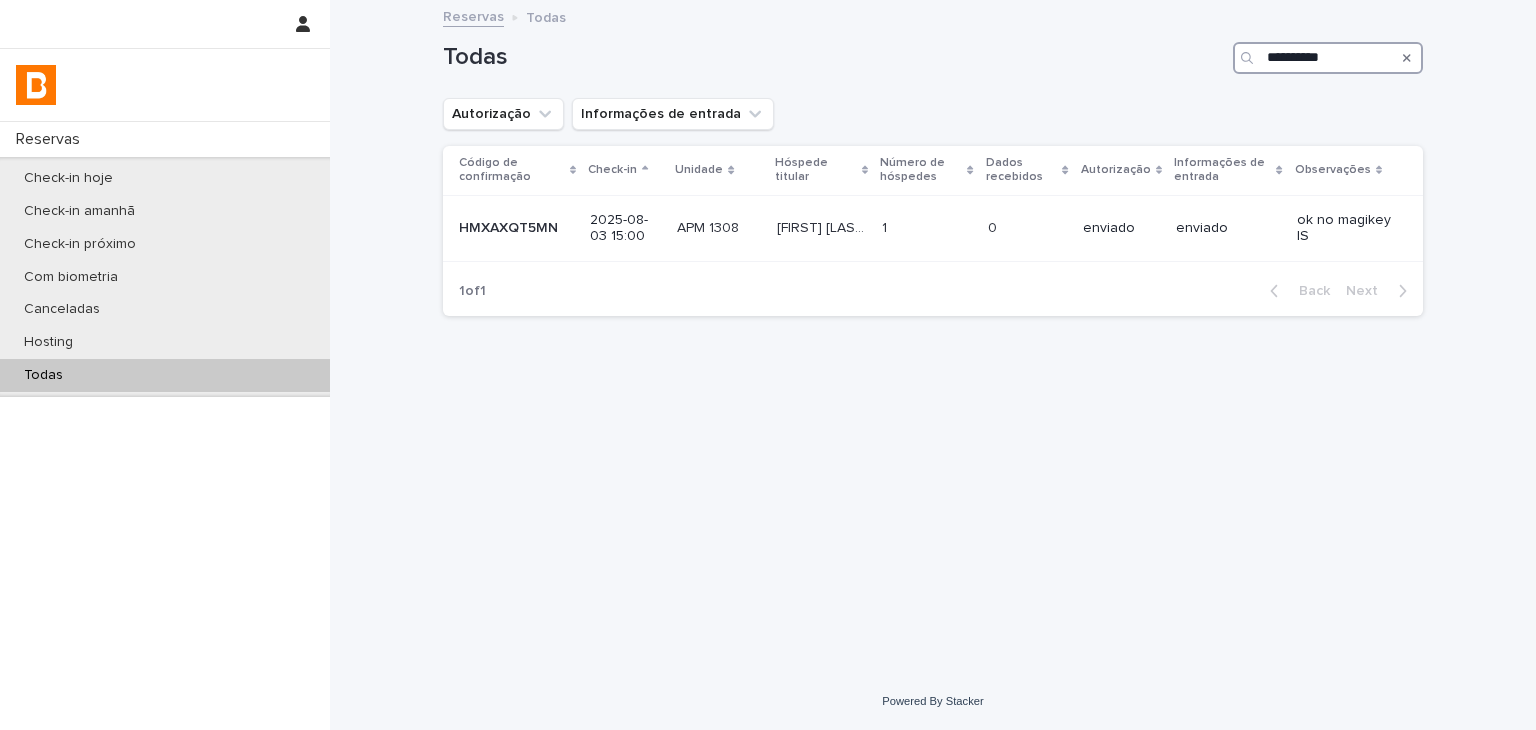 type on "**********" 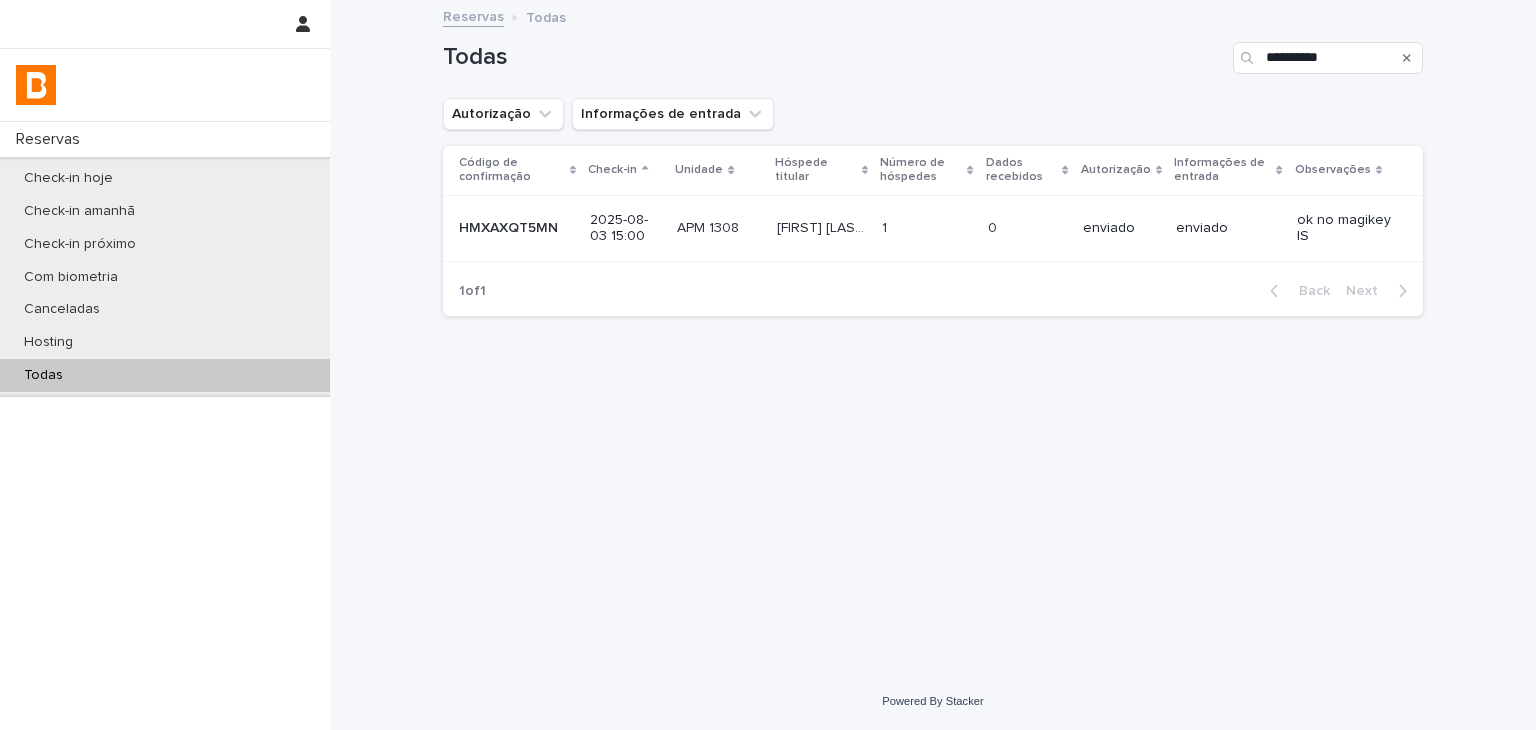 click on "Todas" at bounding box center (165, 375) 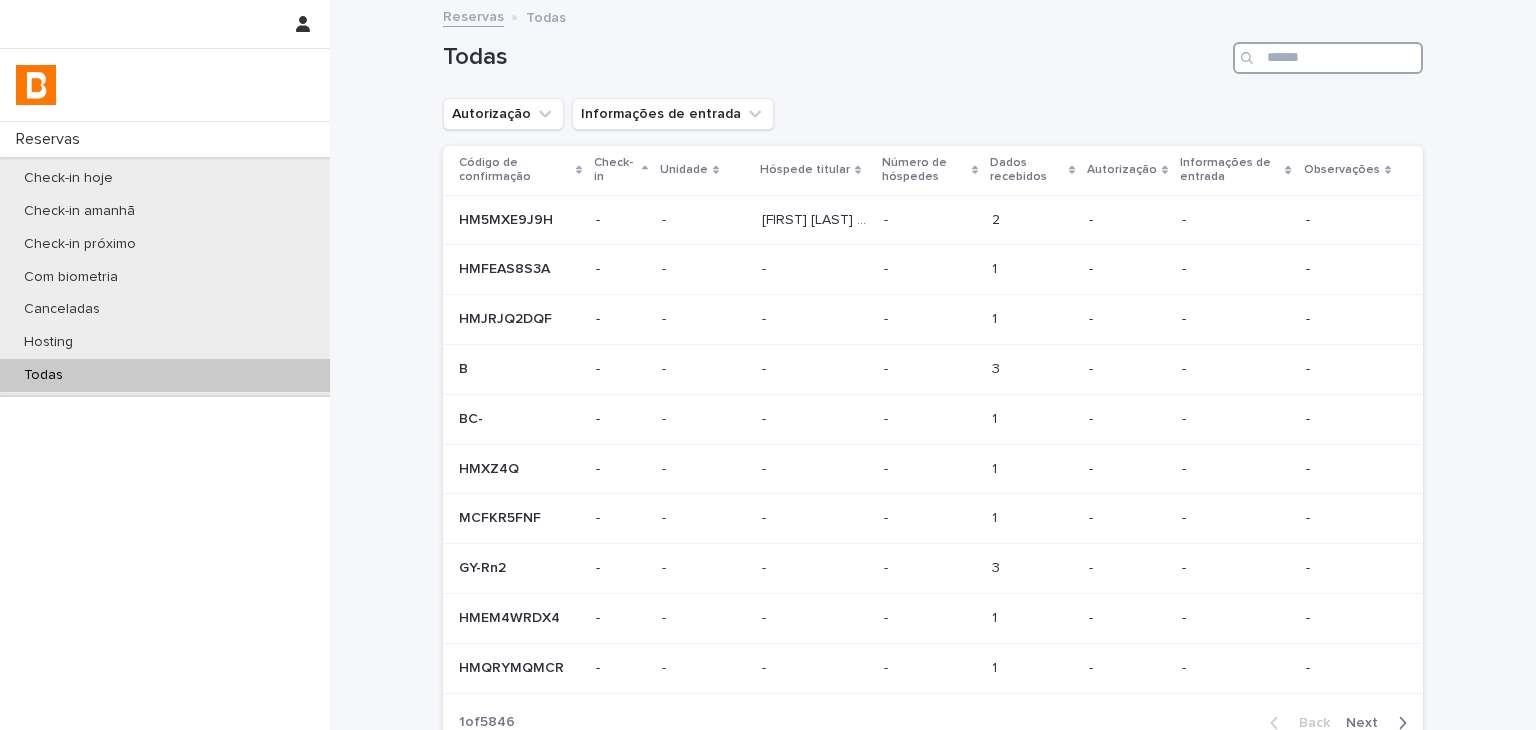 click at bounding box center (1328, 58) 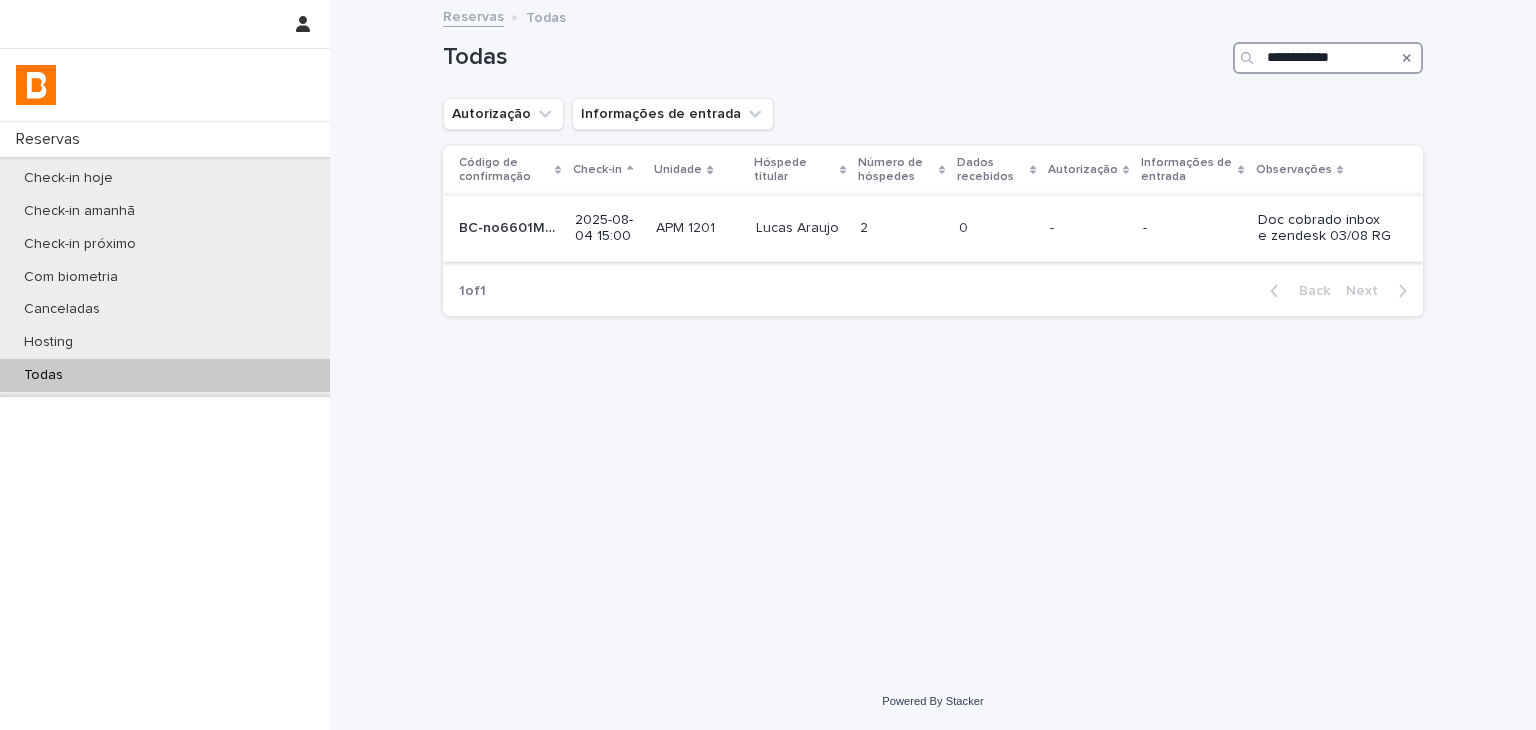 type on "**********" 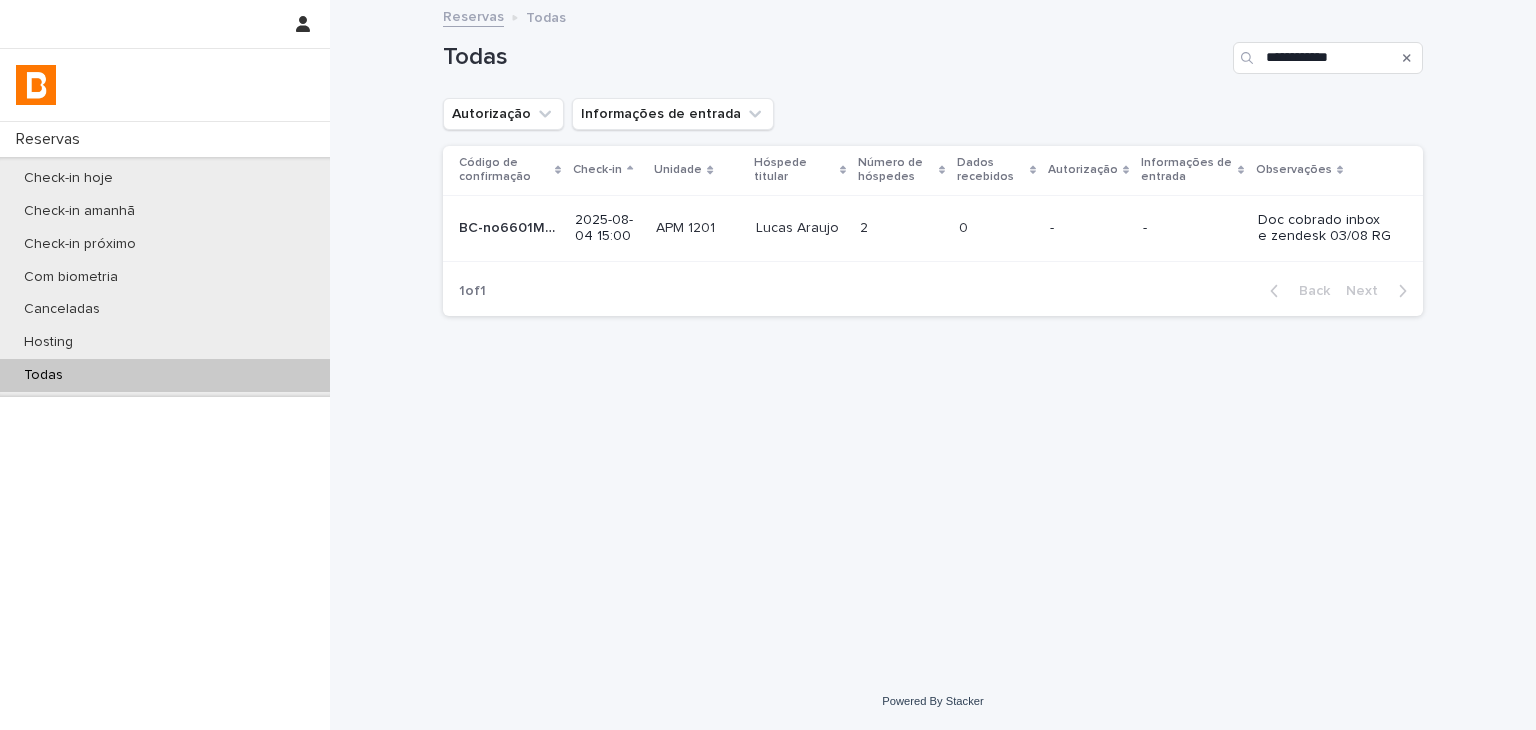 click on "-" at bounding box center (1192, 228) 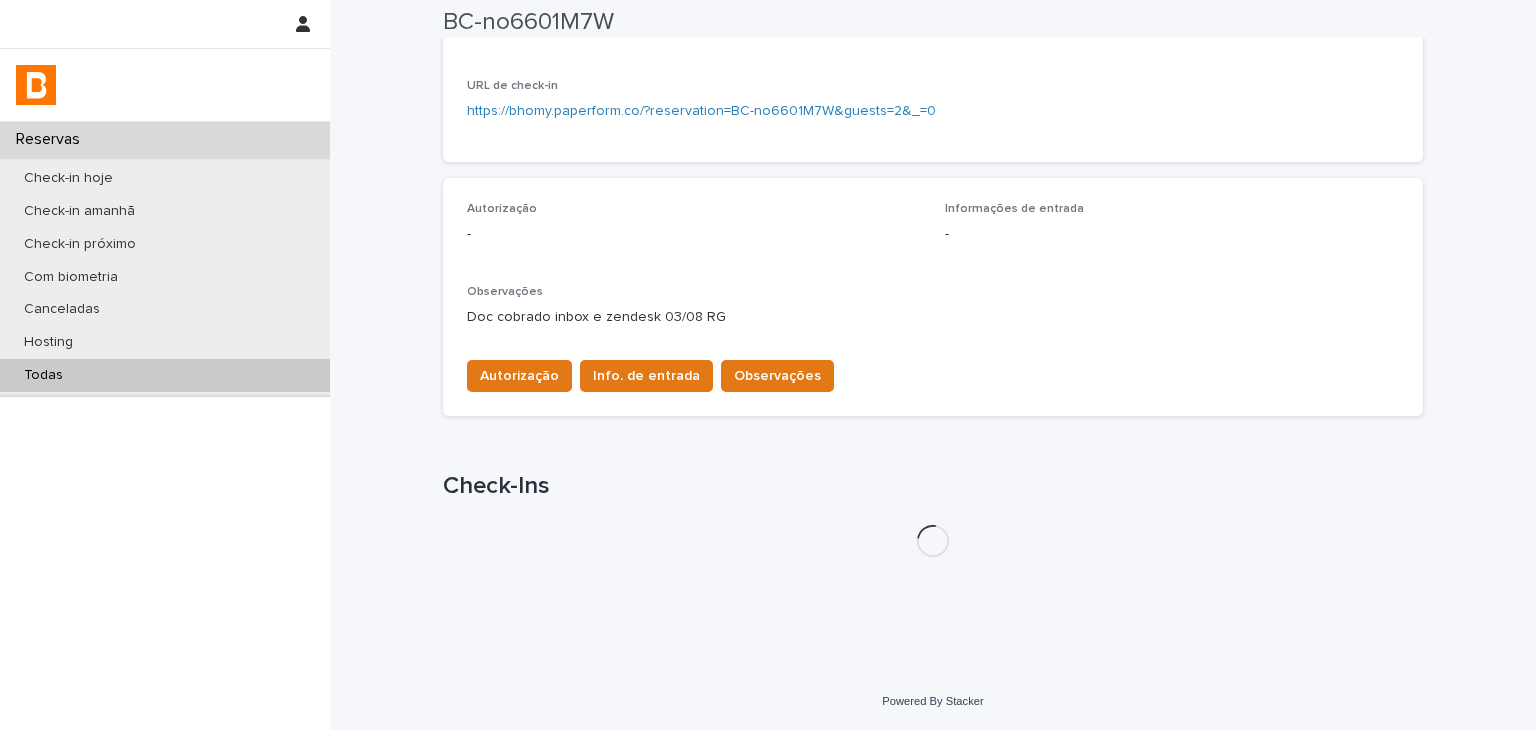 scroll, scrollTop: 524, scrollLeft: 0, axis: vertical 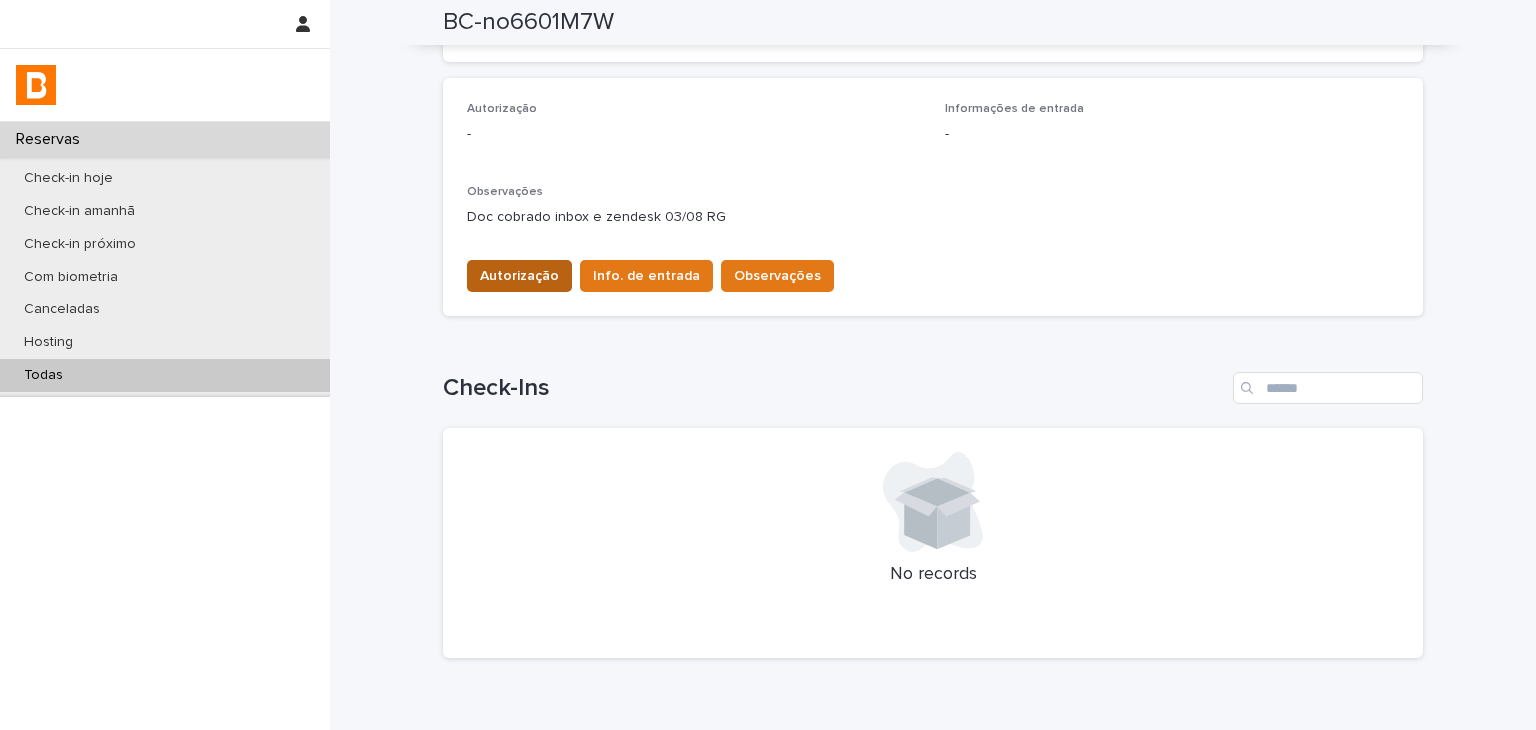 click on "Autorização" at bounding box center [519, 276] 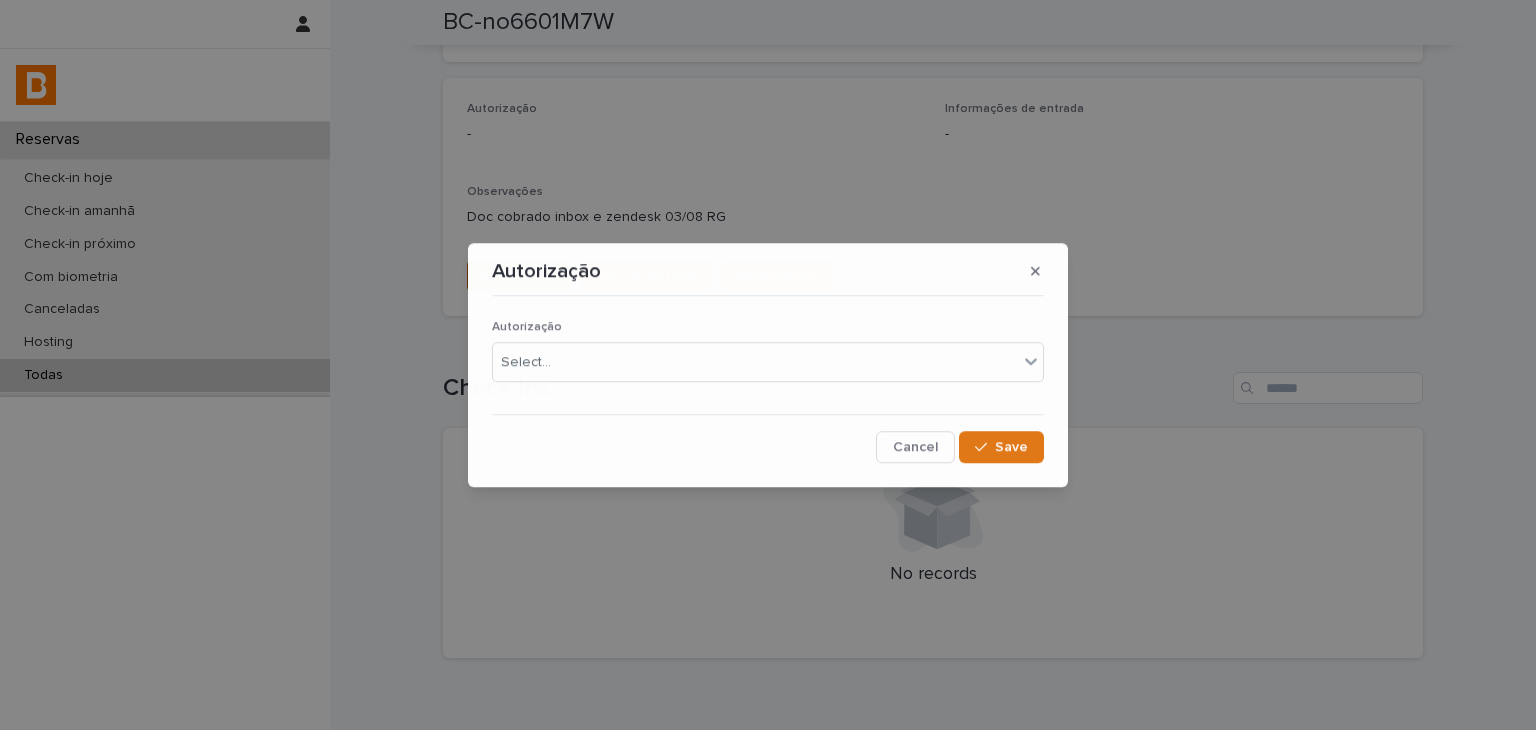 click on "Select..." at bounding box center [755, 362] 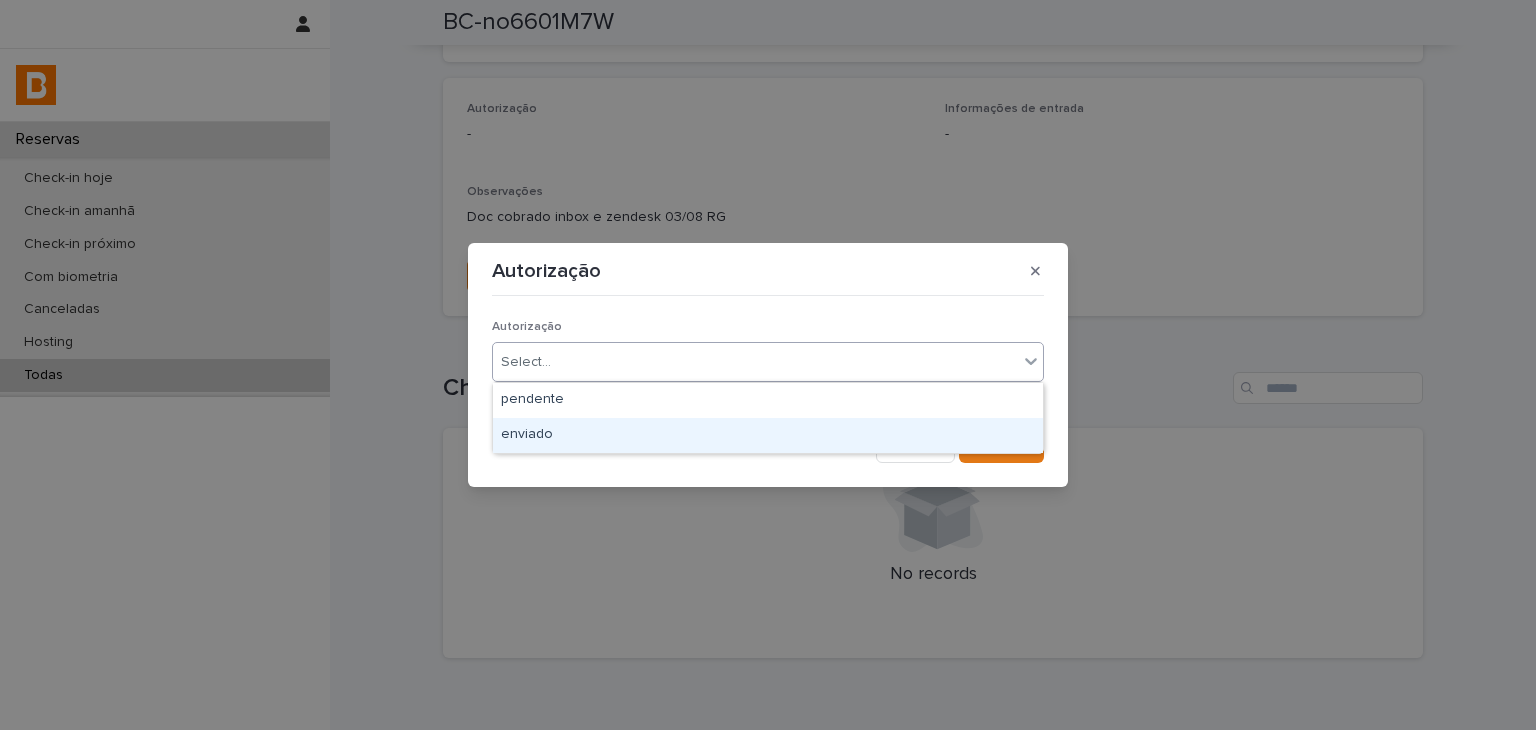 drag, startPoint x: 606, startPoint y: 433, endPoint x: 936, endPoint y: 423, distance: 330.1515 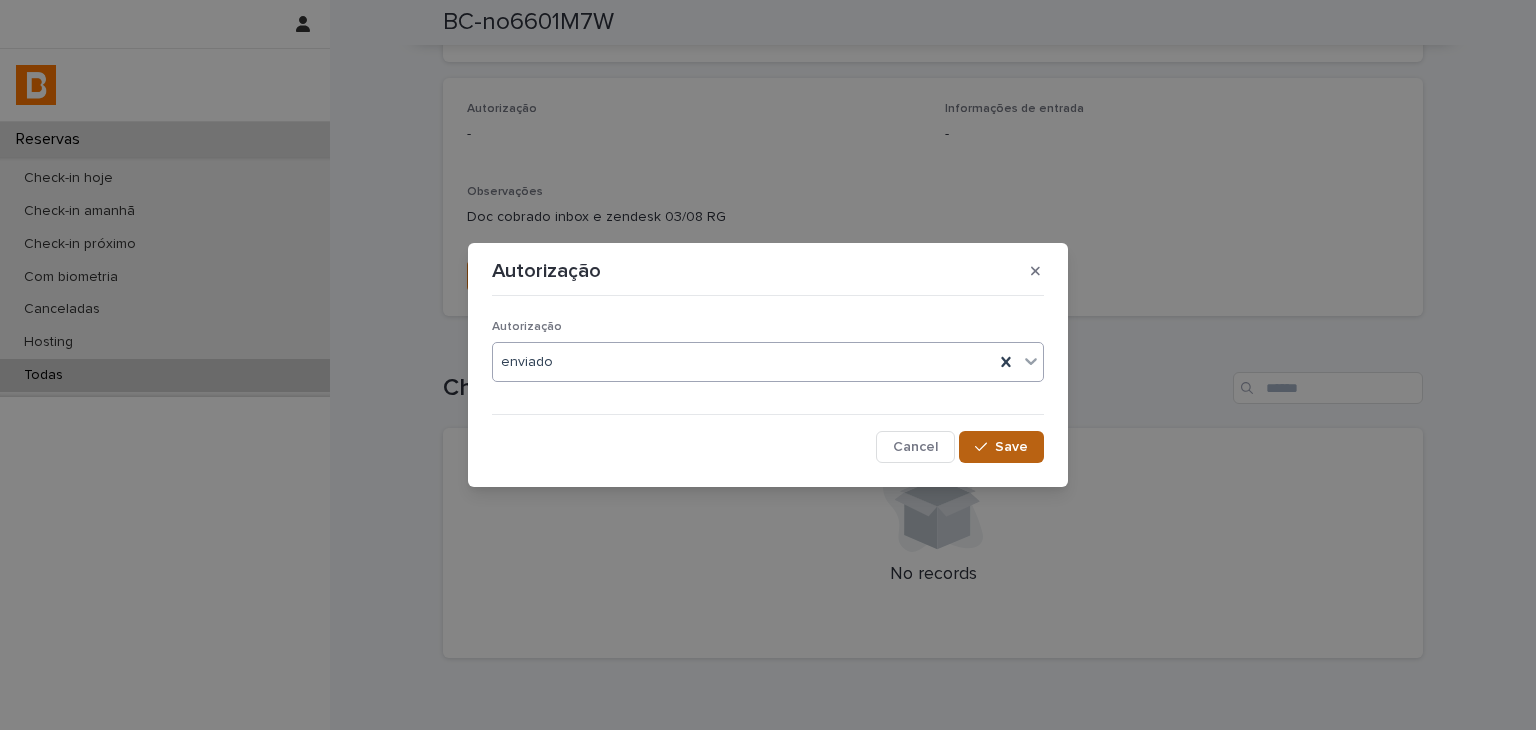 click on "Save" at bounding box center (1011, 447) 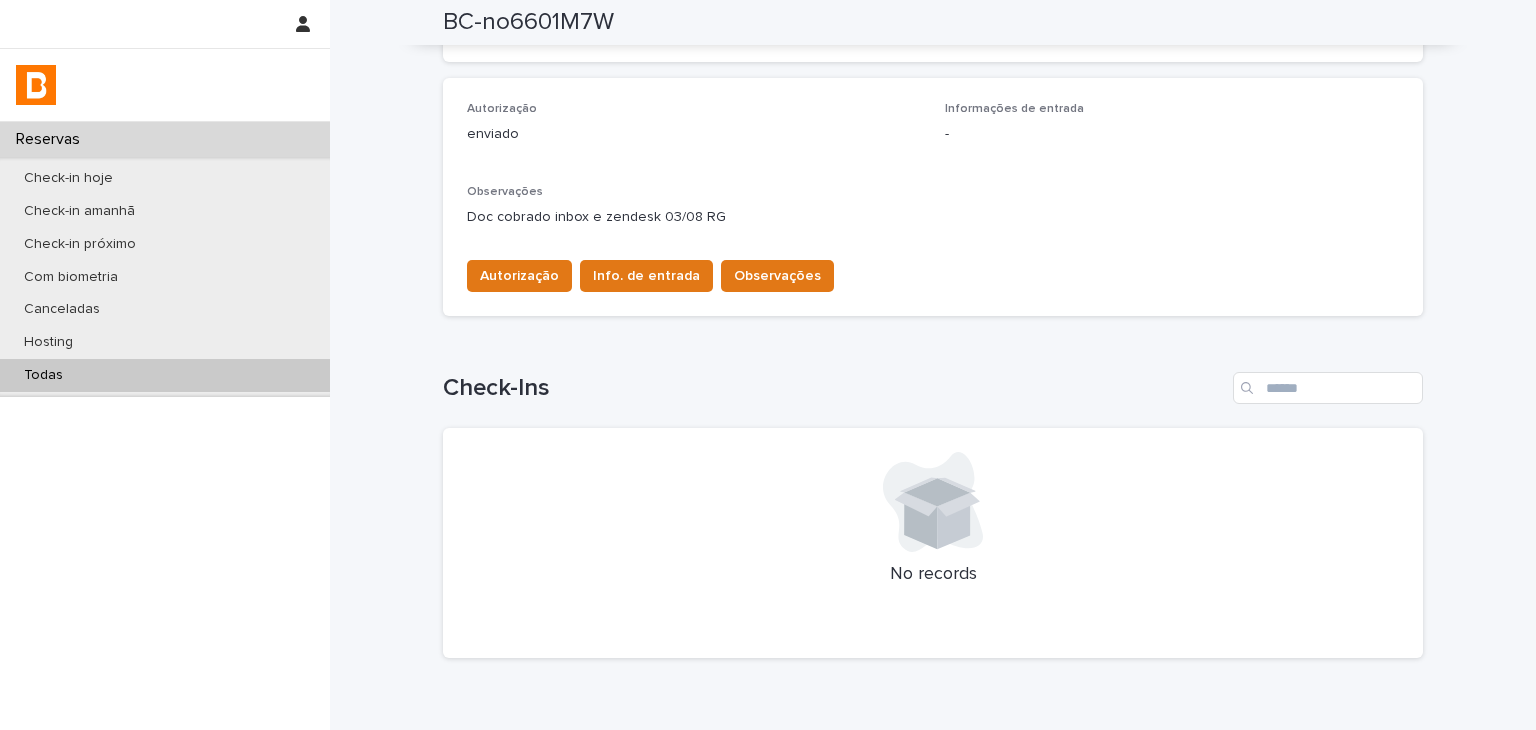 click on "Autorização Info. de entrada Observações" at bounding box center (646, 280) 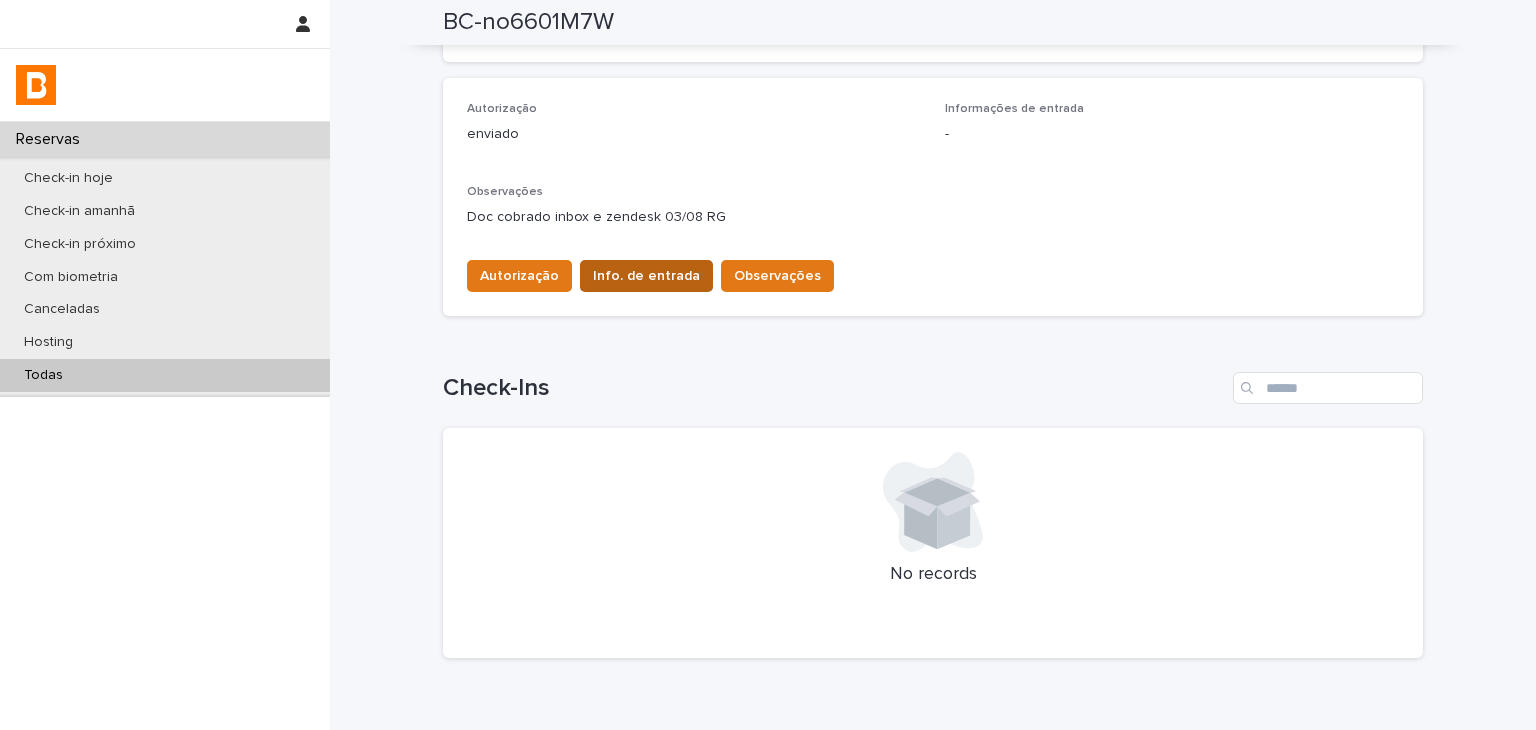click on "Info. de entrada" at bounding box center (646, 276) 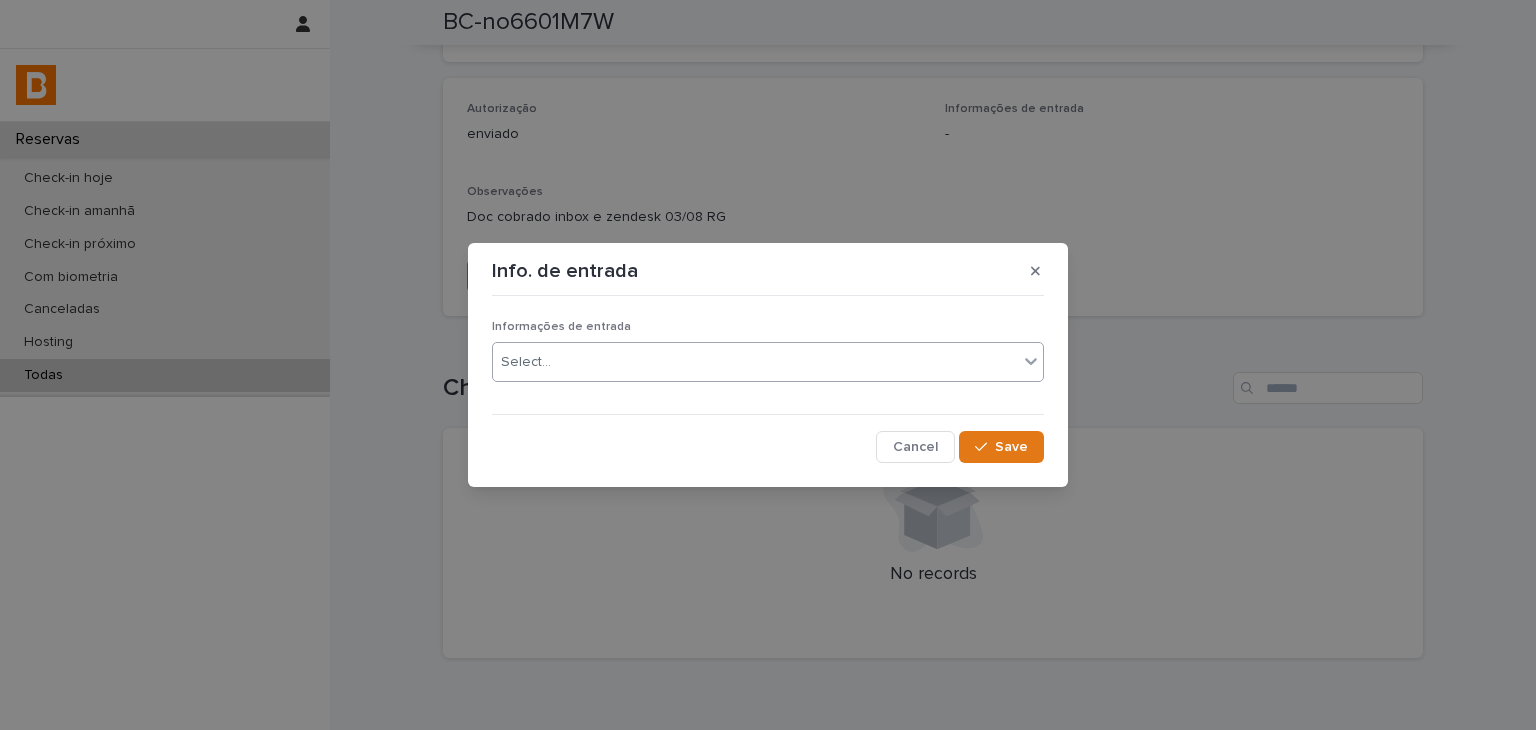 click on "Select..." at bounding box center (755, 362) 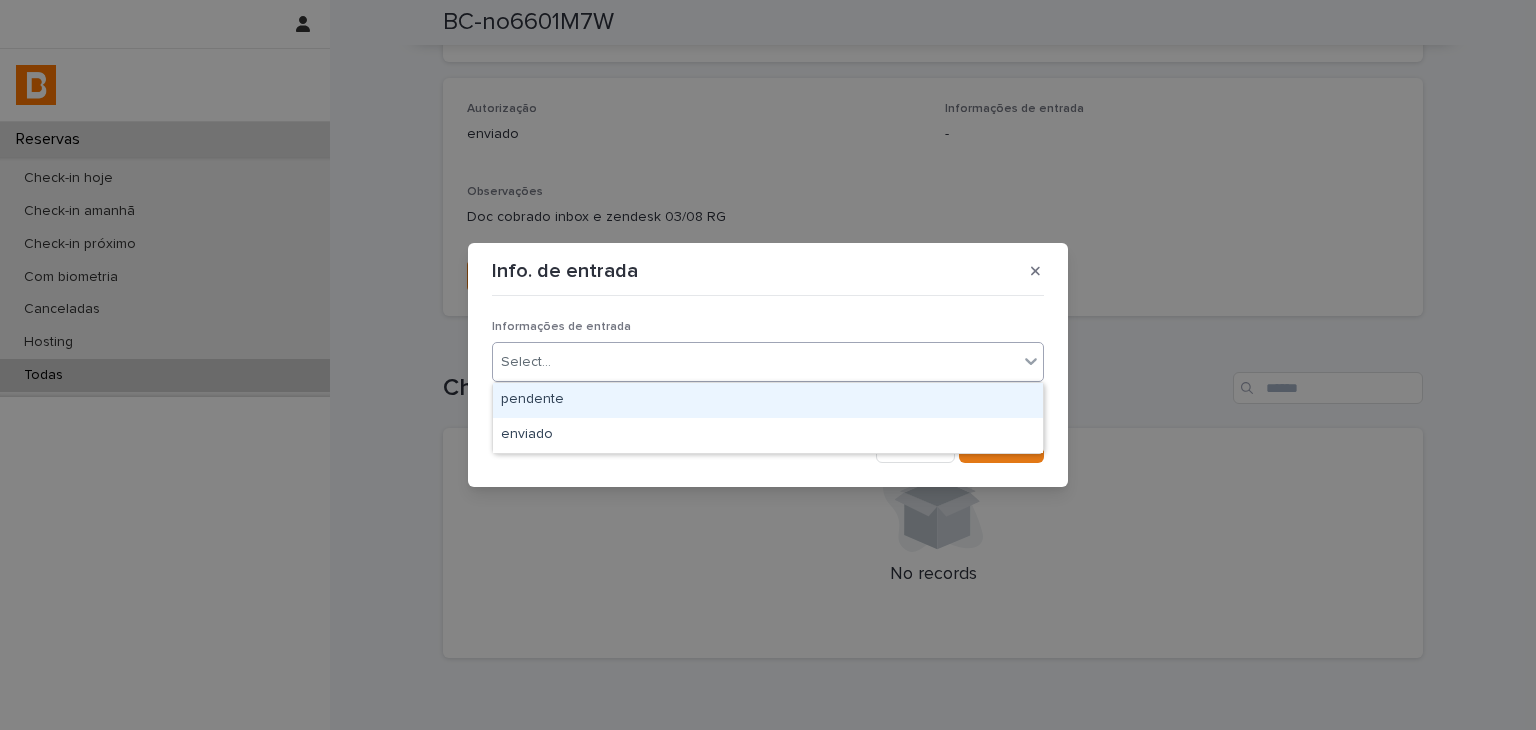 click on "pendente" at bounding box center [768, 400] 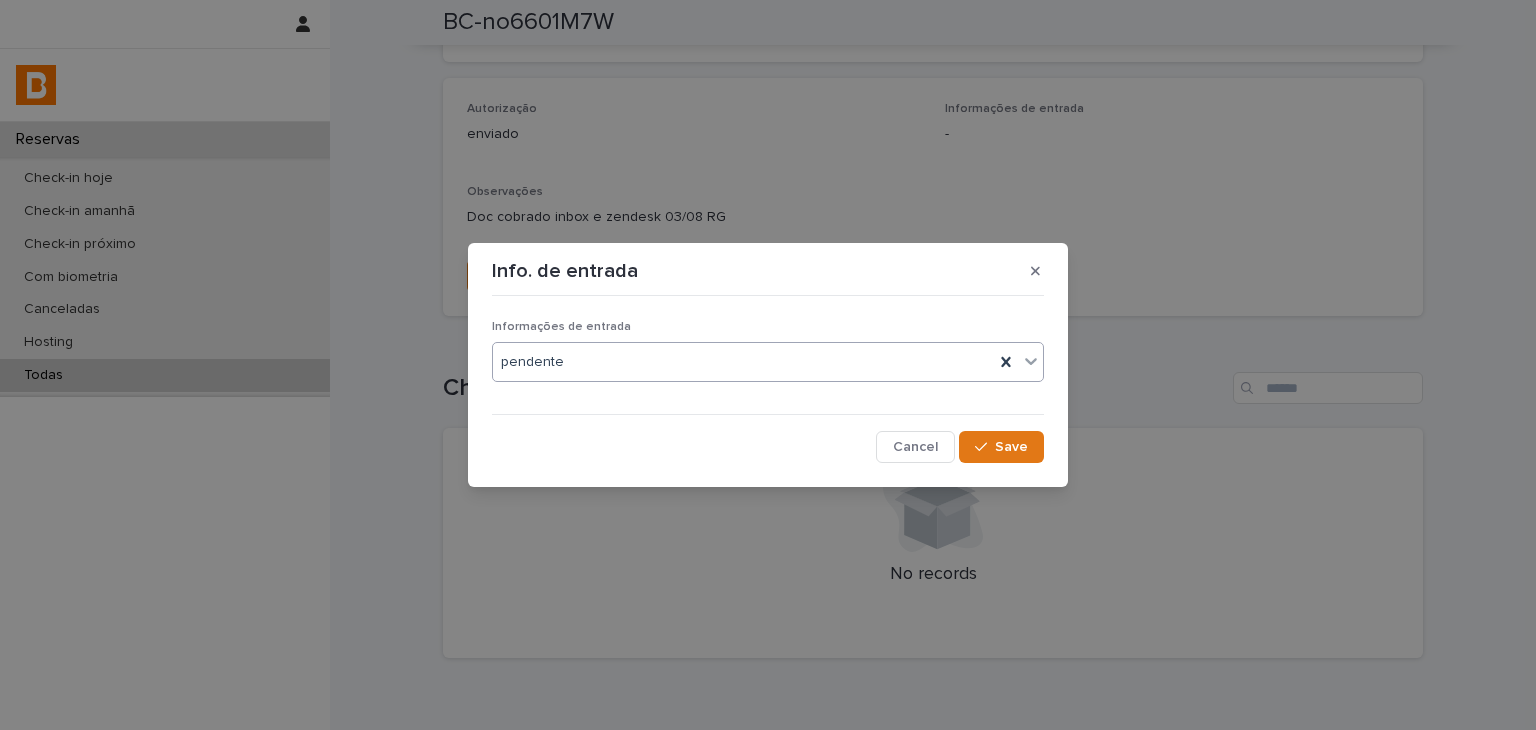 drag, startPoint x: 665, startPoint y: 357, endPoint x: 667, endPoint y: 367, distance: 10.198039 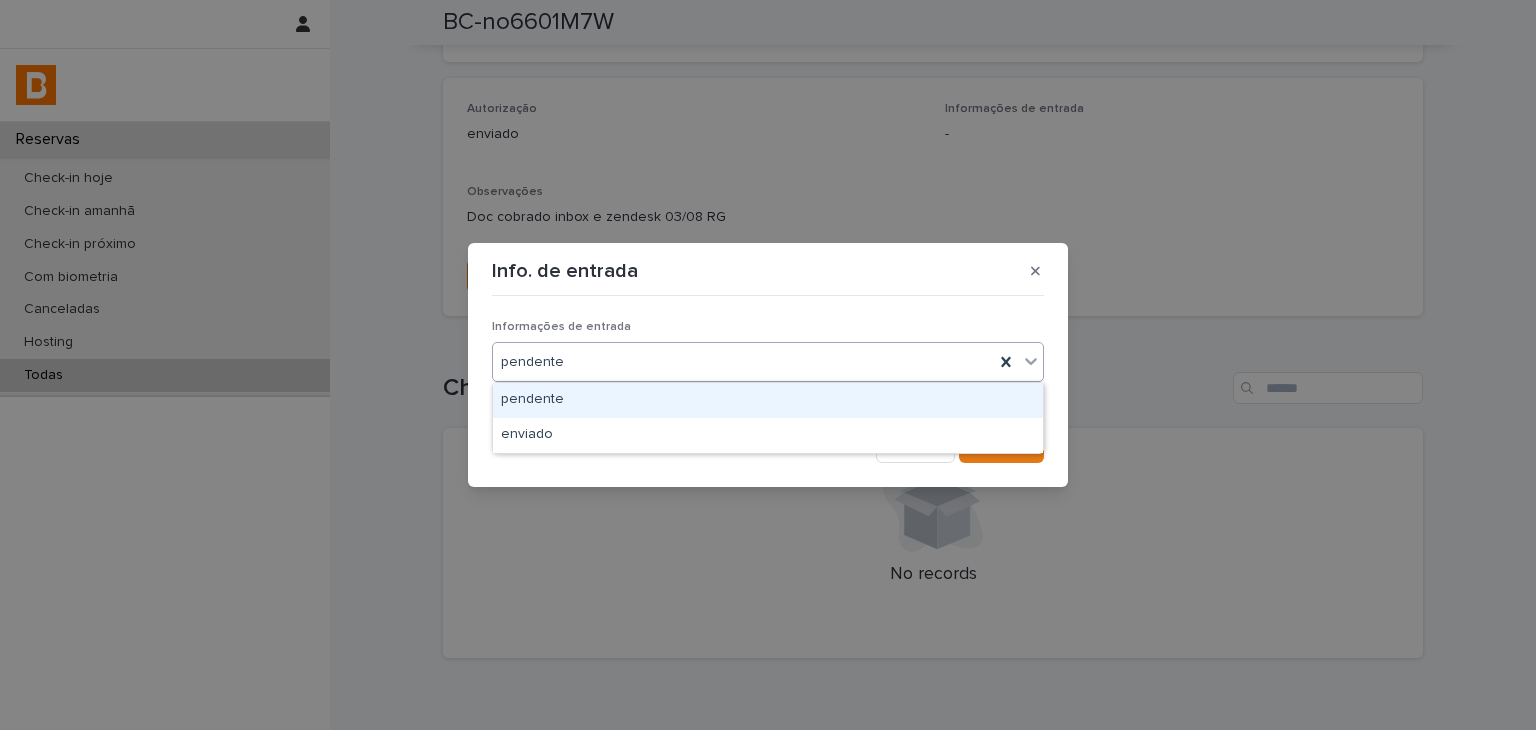 click on "pendente" at bounding box center [768, 400] 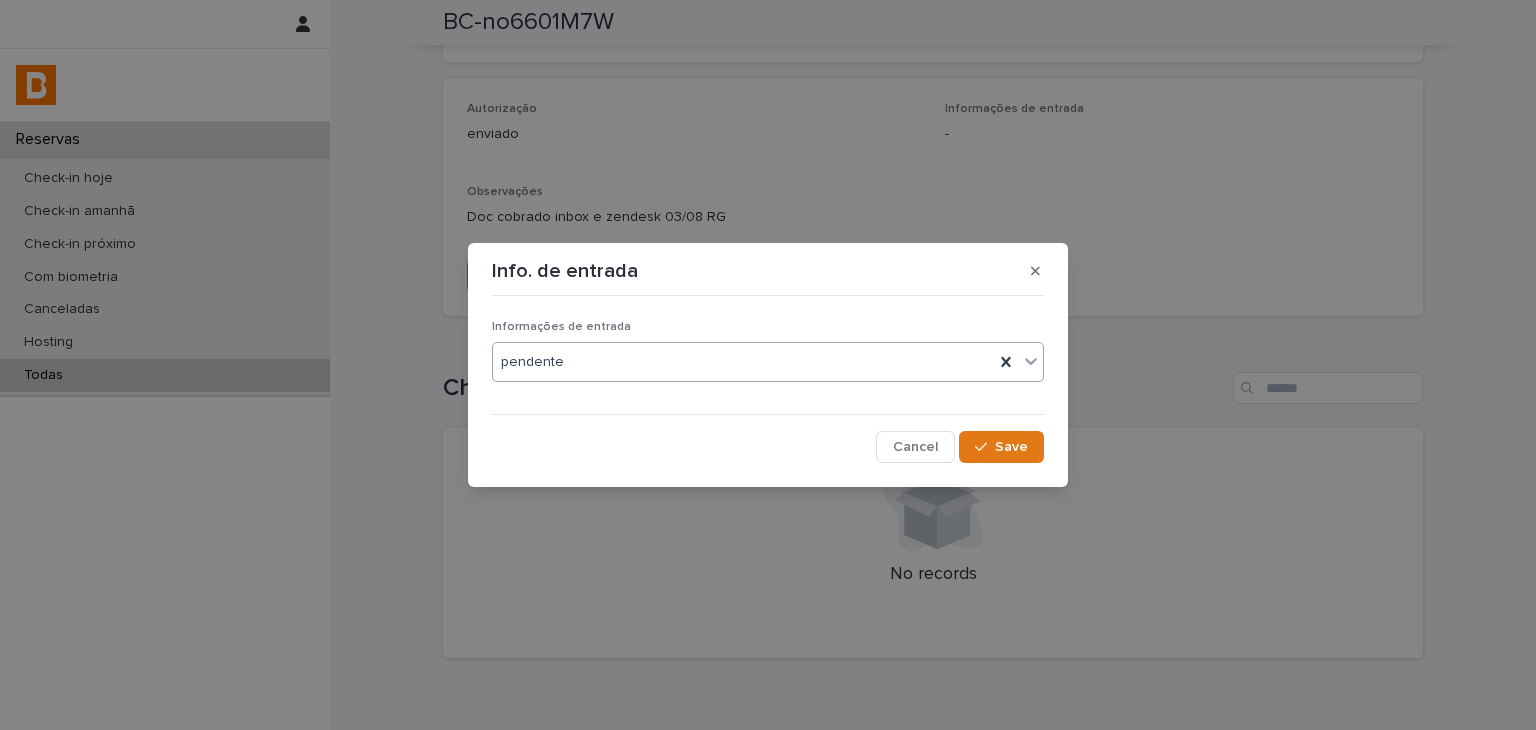 click on "pendente" at bounding box center (743, 362) 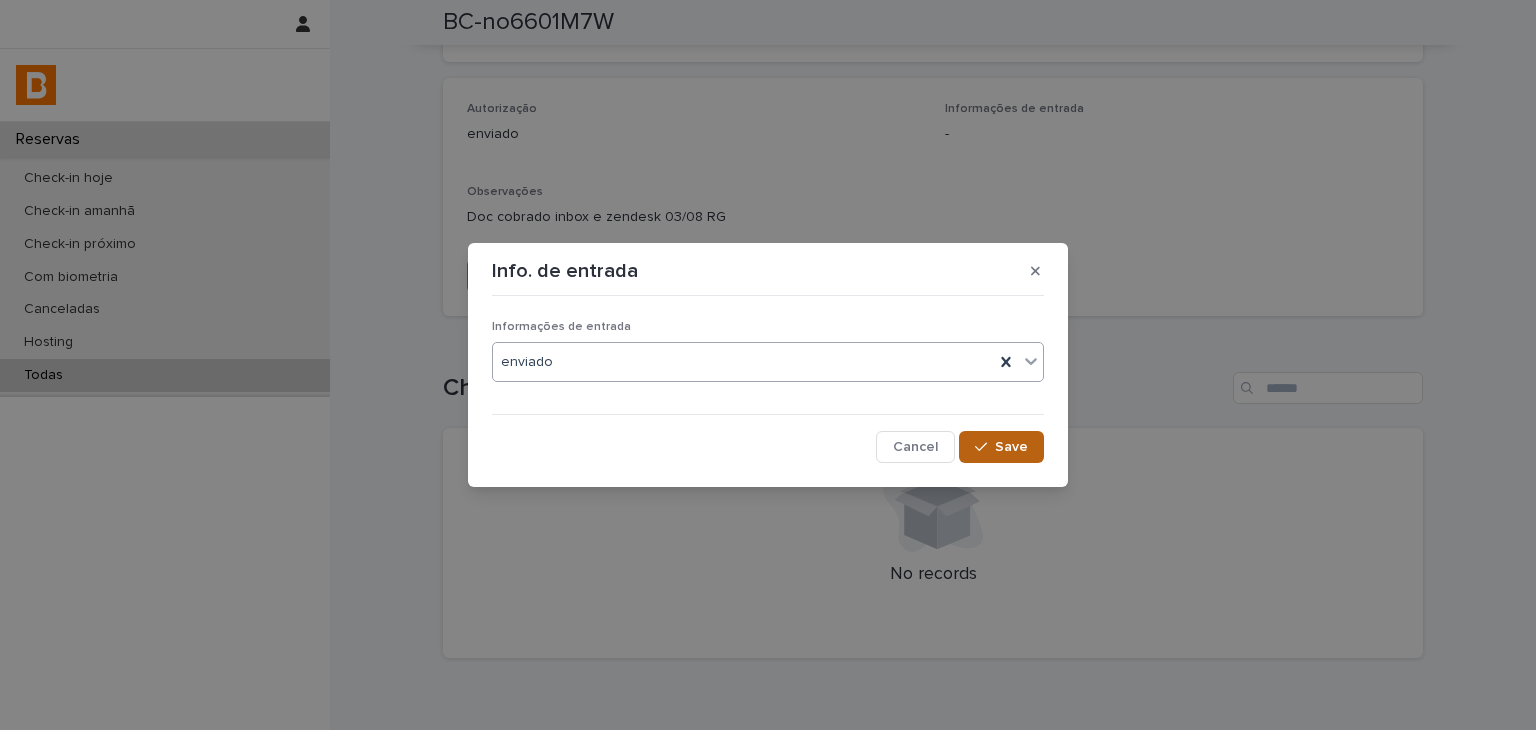 click on "Save" at bounding box center (1001, 447) 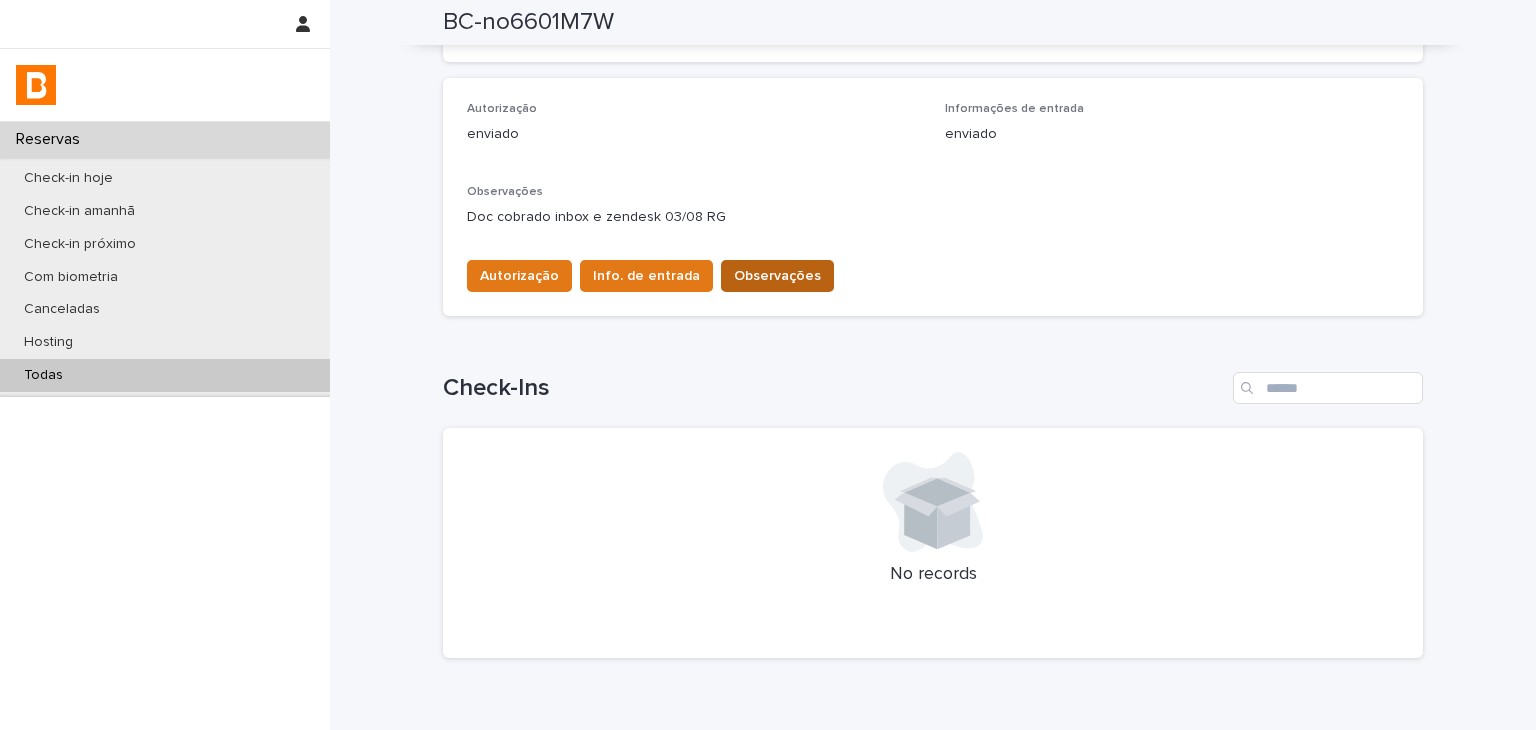 click on "Observações" at bounding box center (777, 276) 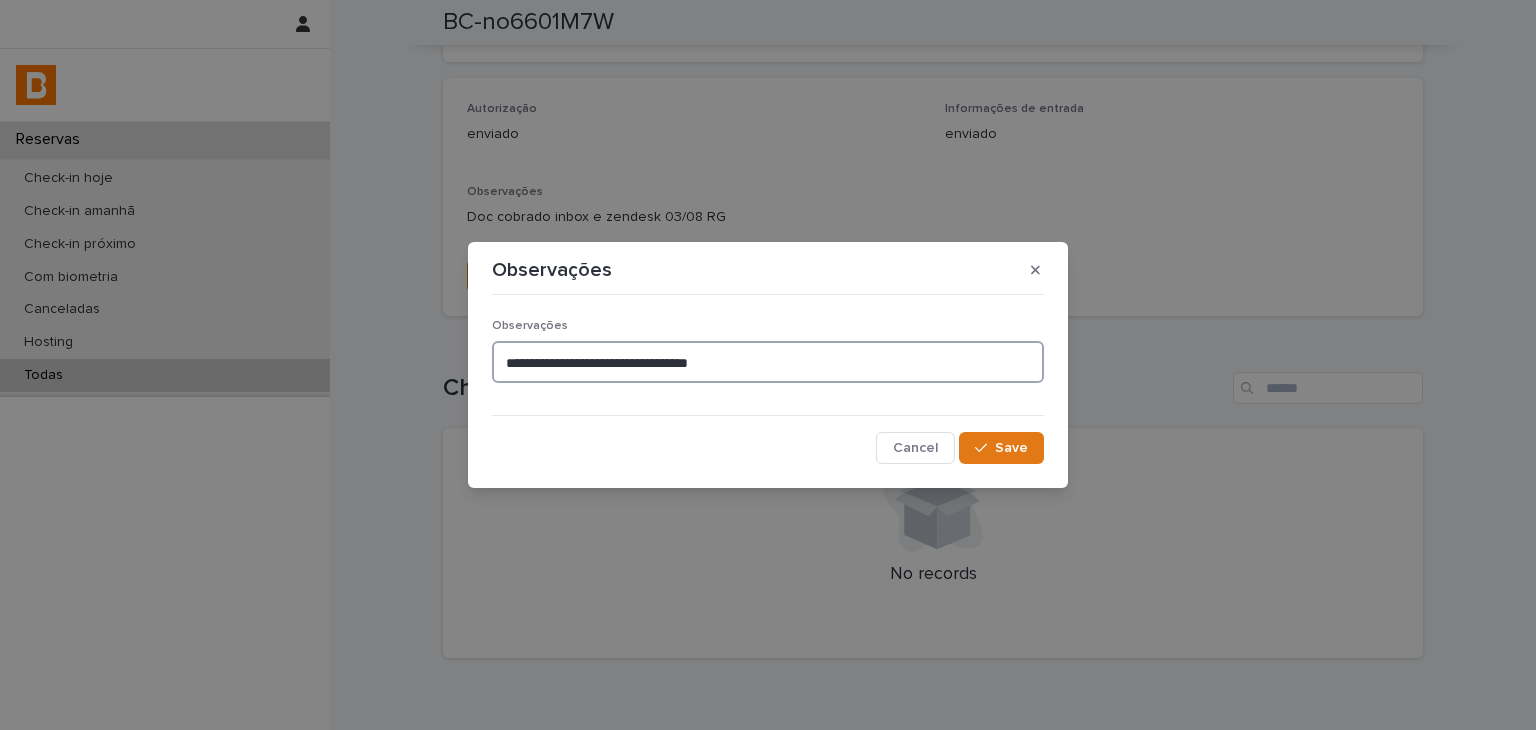 click on "**********" at bounding box center (768, 362) 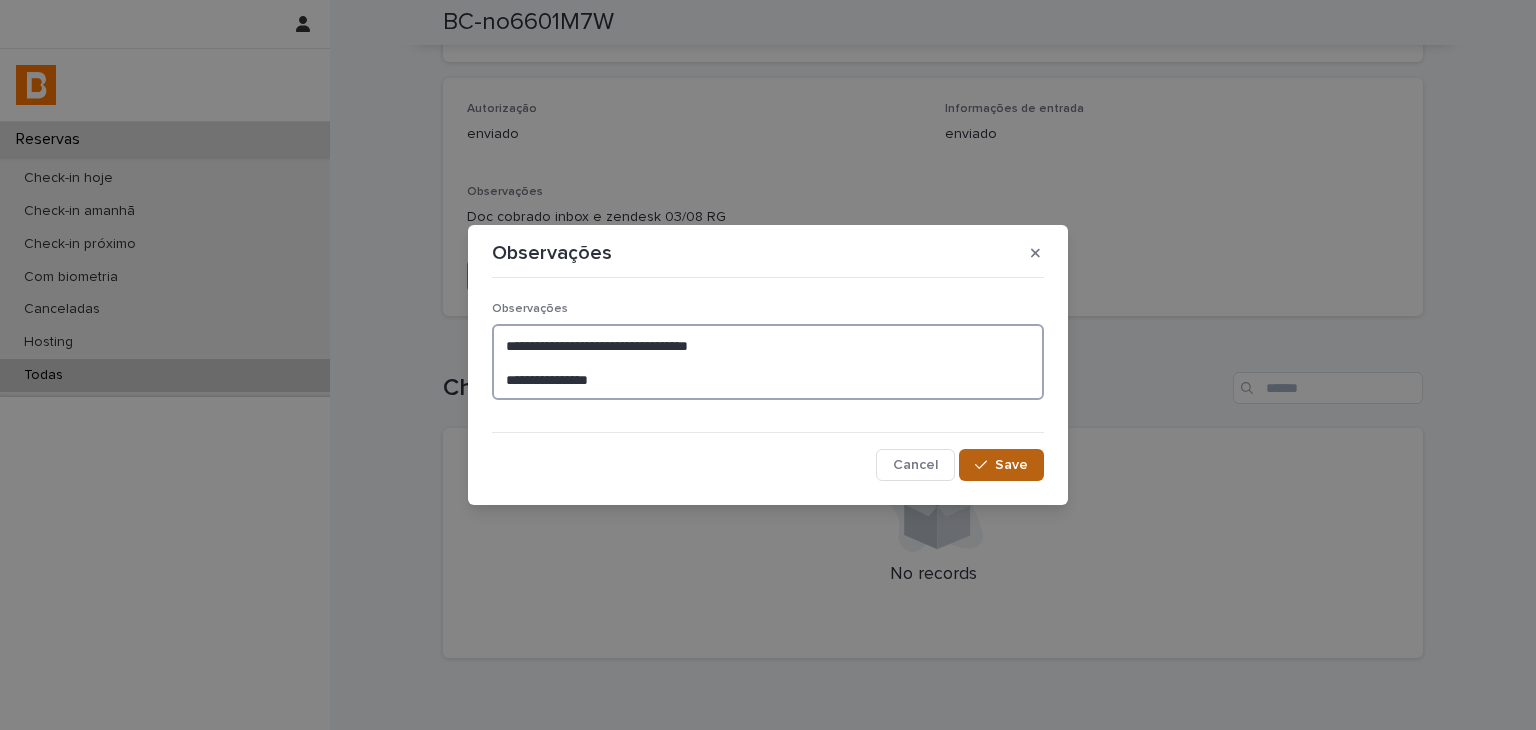 type on "**********" 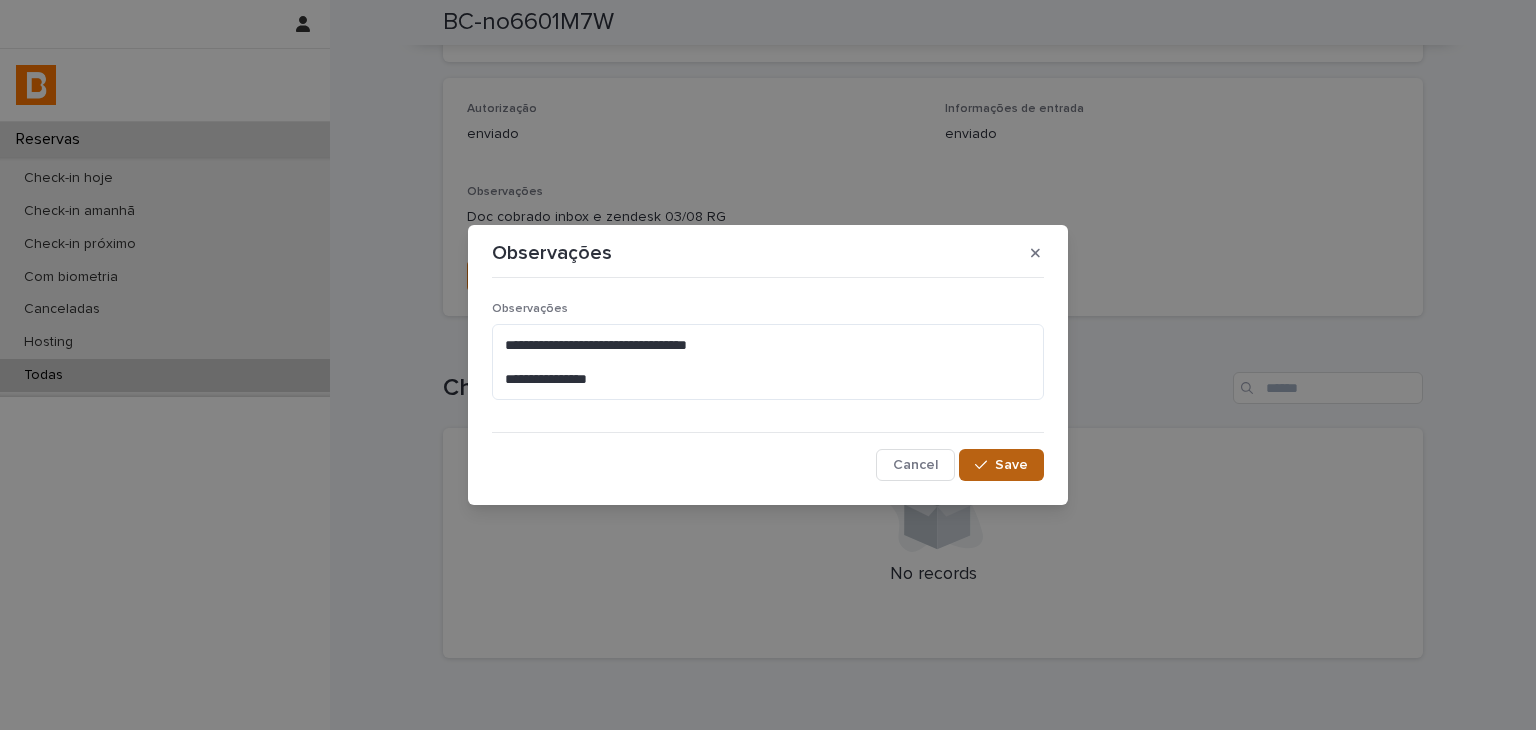 click on "Save" at bounding box center (1011, 465) 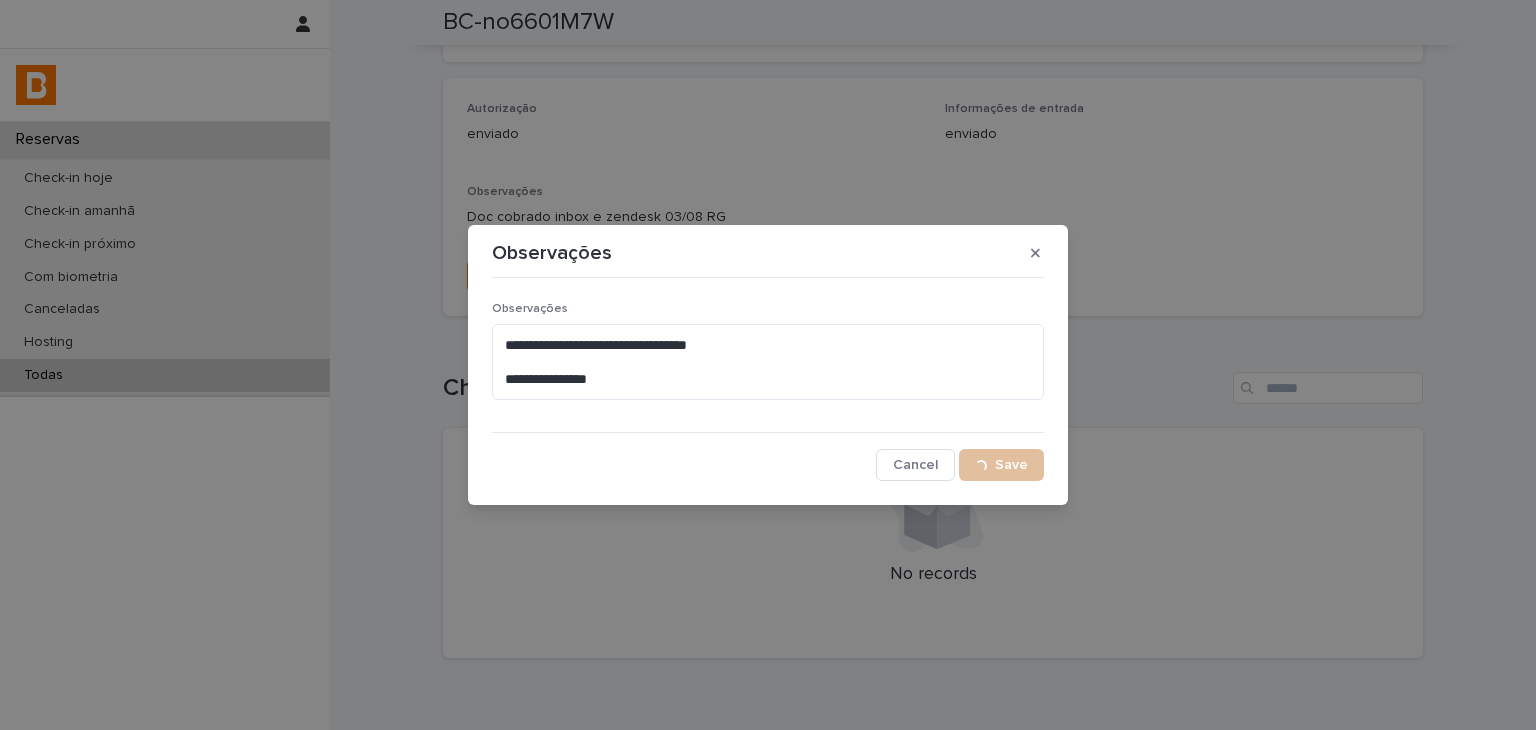 scroll, scrollTop: 544, scrollLeft: 0, axis: vertical 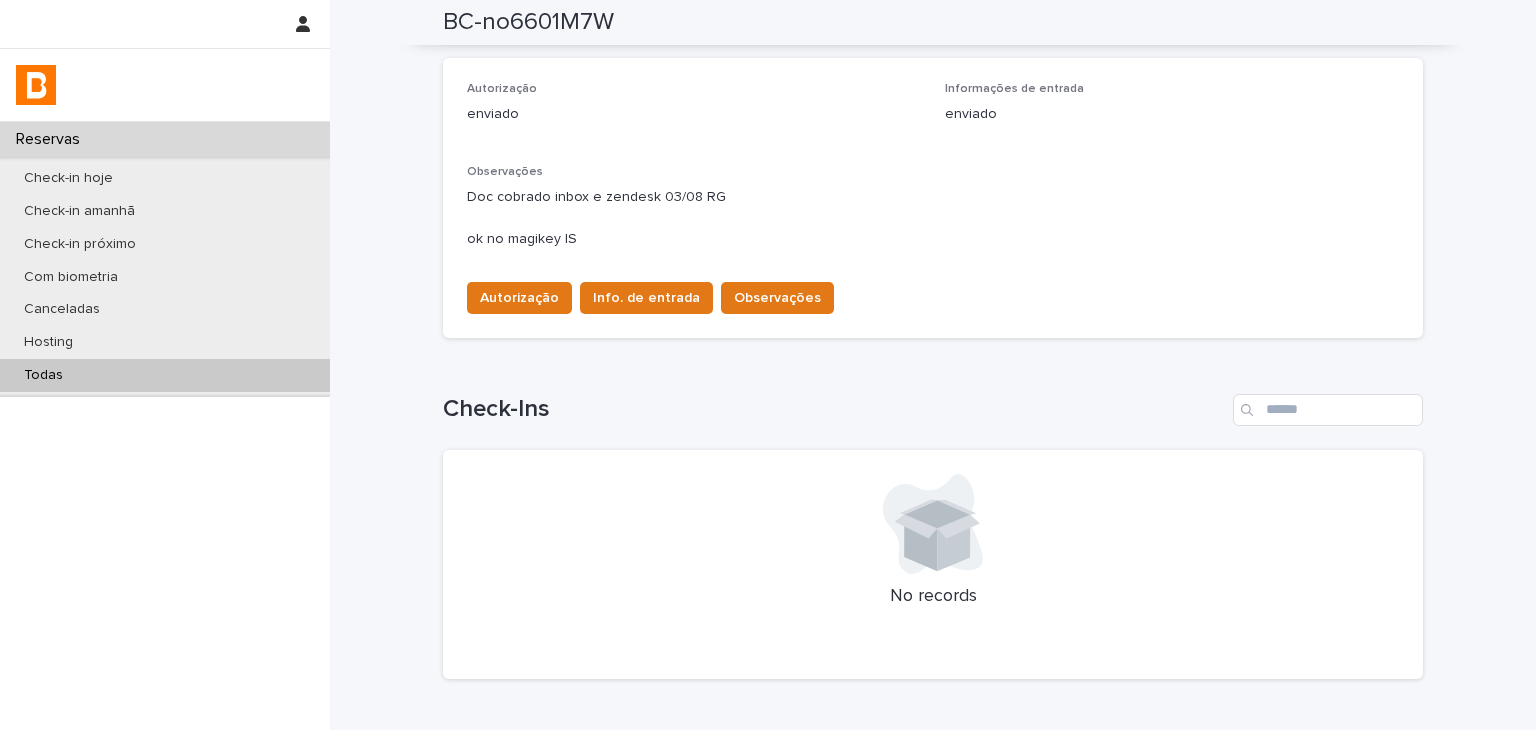 click on "Todas" at bounding box center [165, 375] 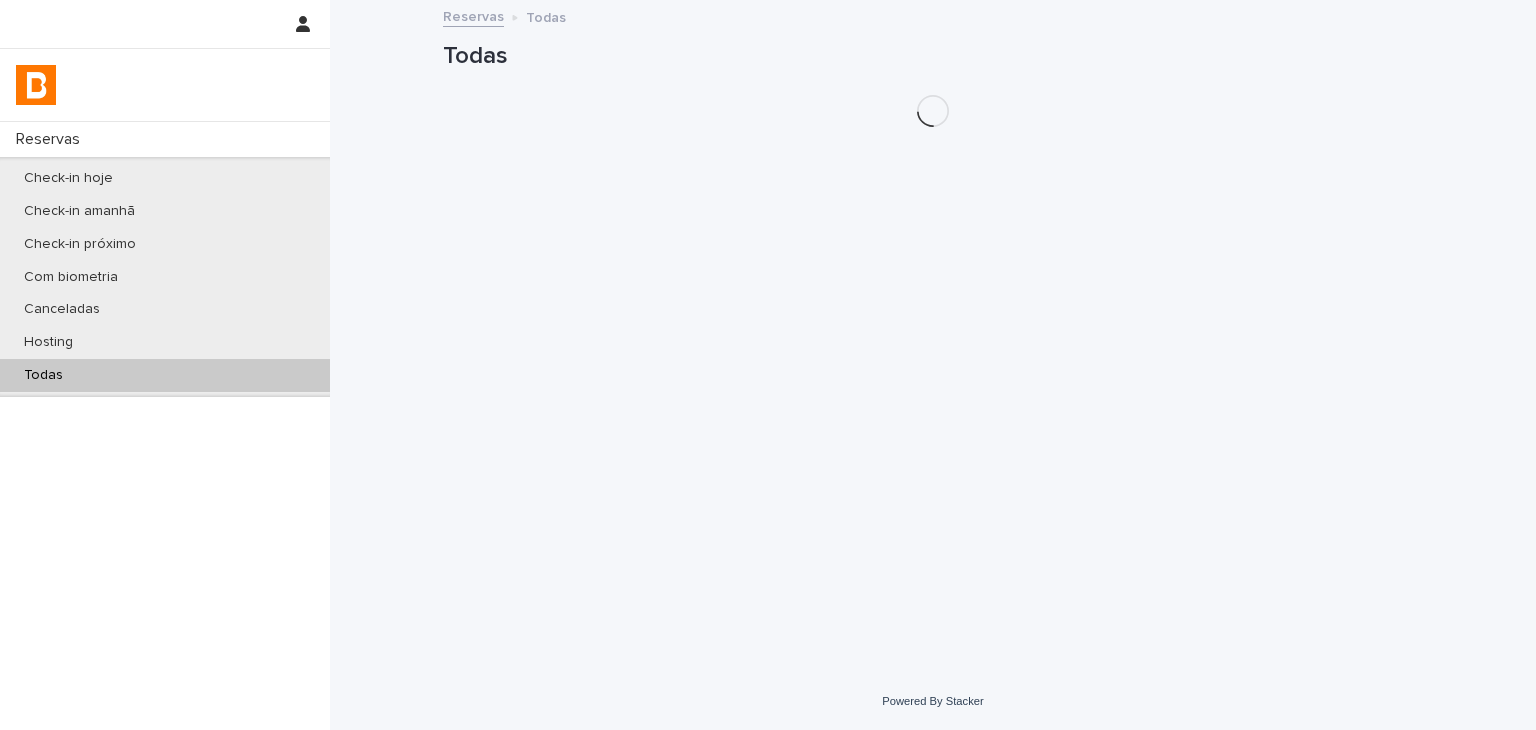 scroll, scrollTop: 0, scrollLeft: 0, axis: both 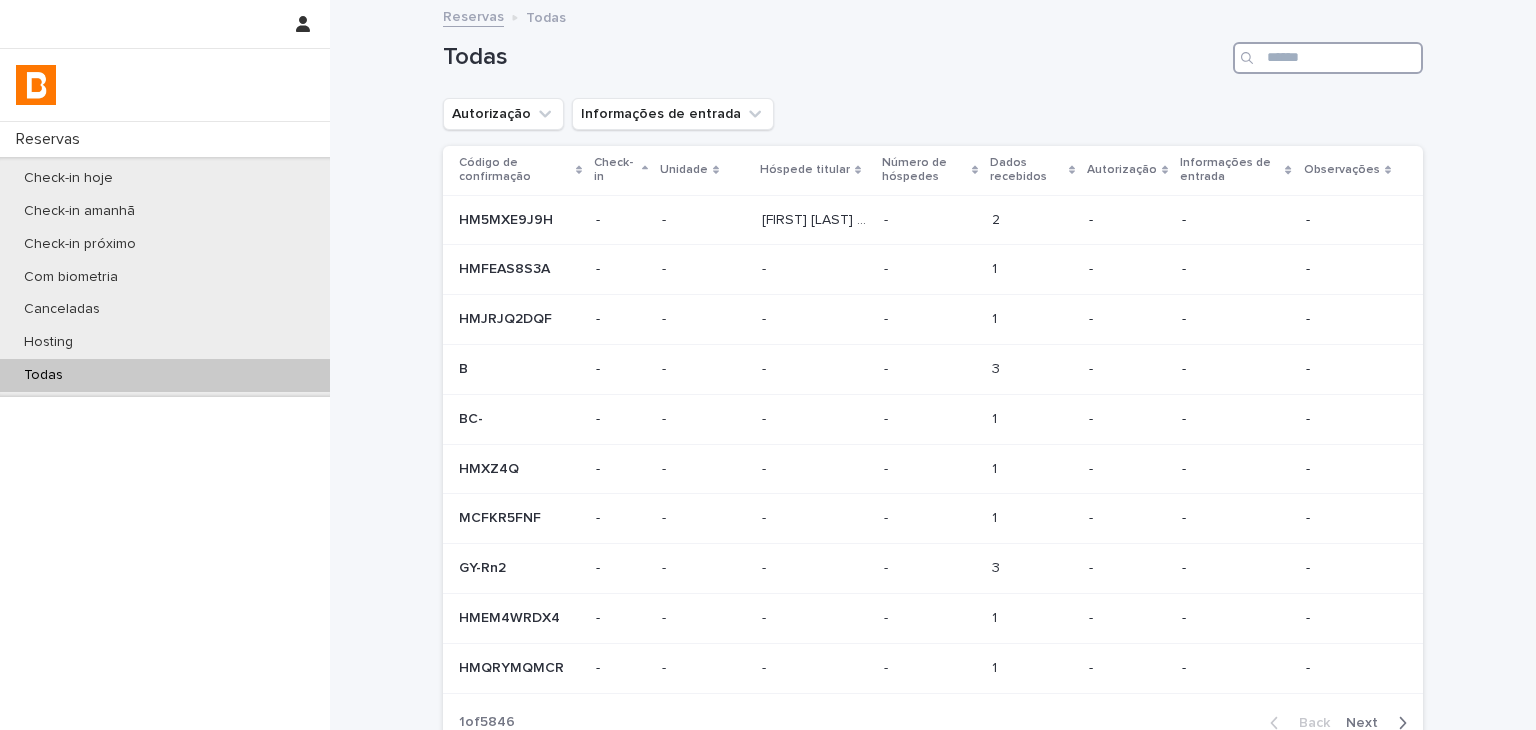 click at bounding box center [1328, 58] 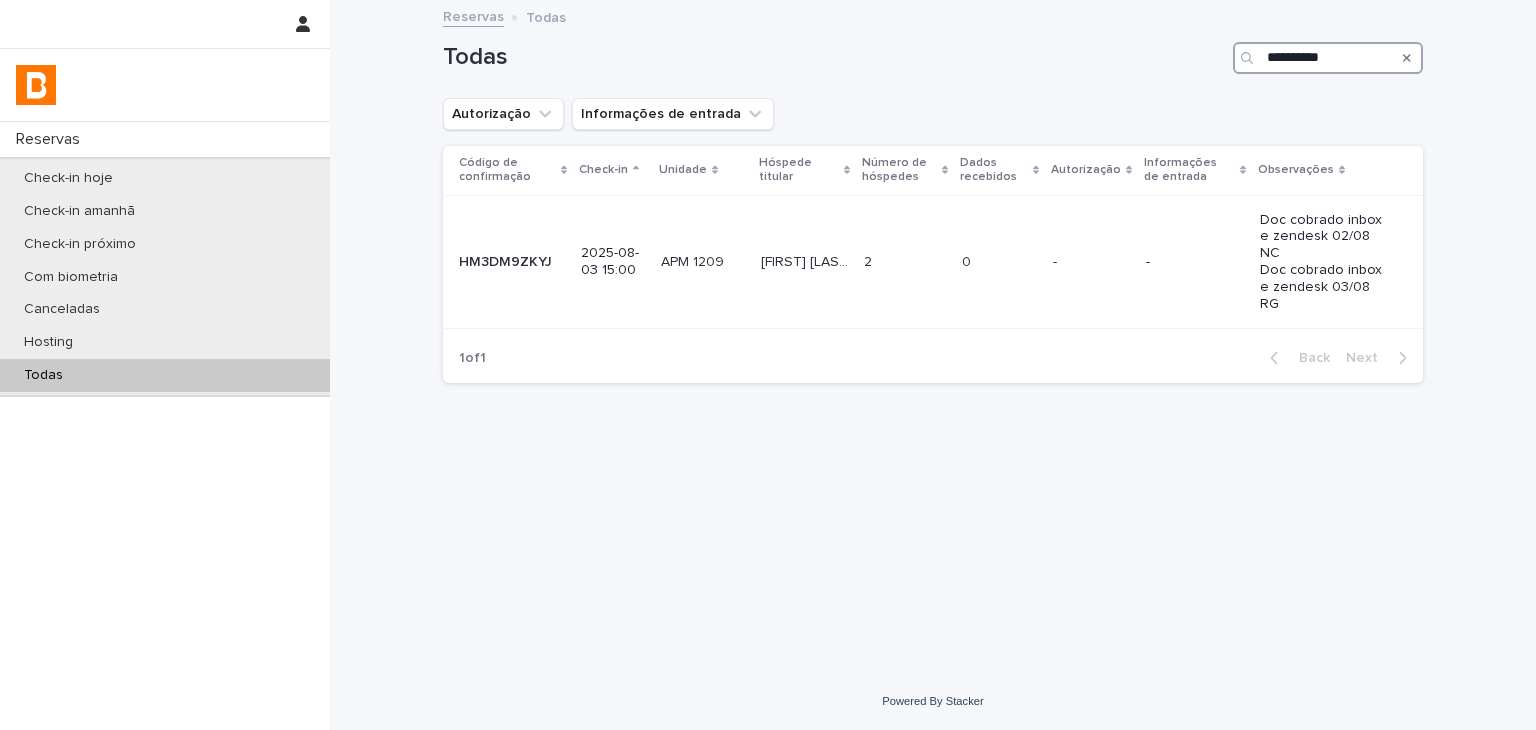 type on "**********" 